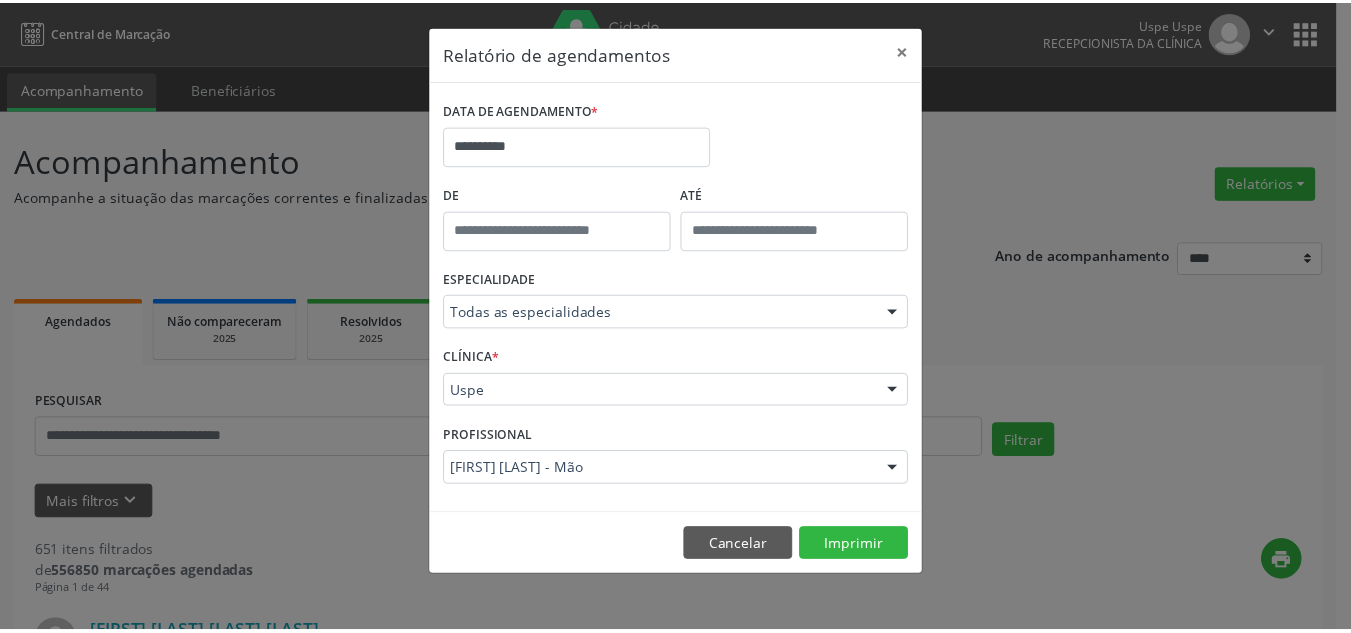 scroll, scrollTop: 0, scrollLeft: 0, axis: both 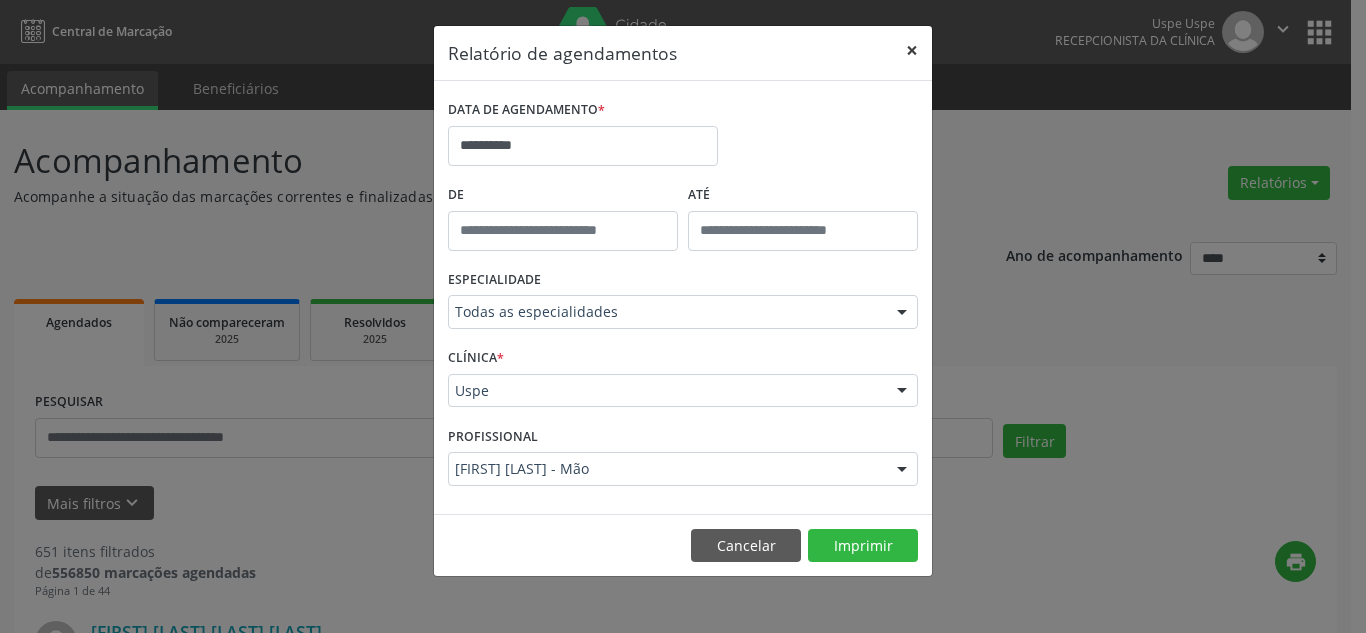 click on "×" at bounding box center (912, 50) 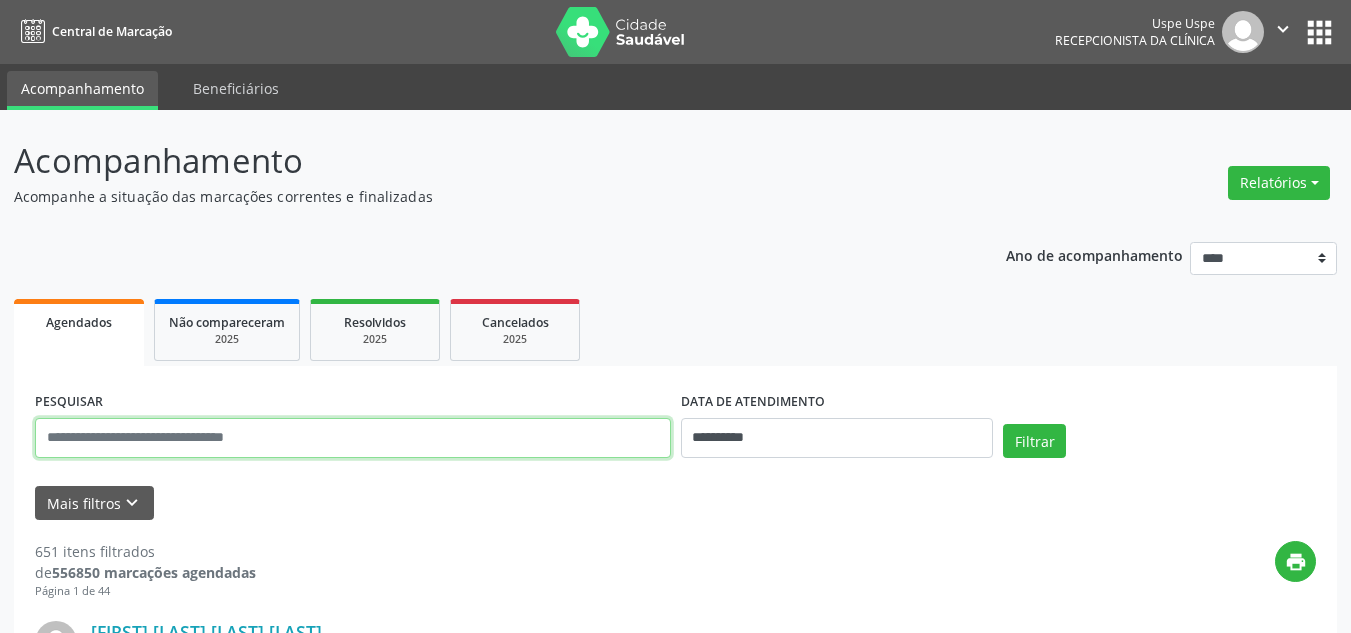 click at bounding box center [353, 438] 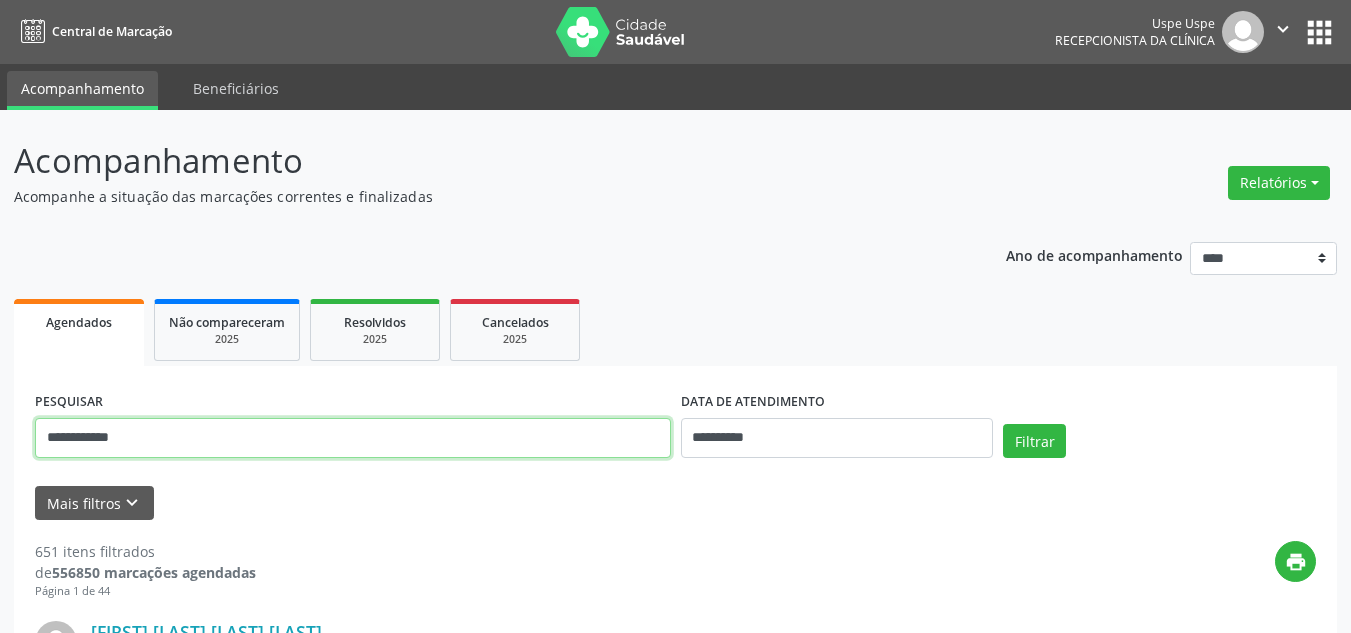 type on "**********" 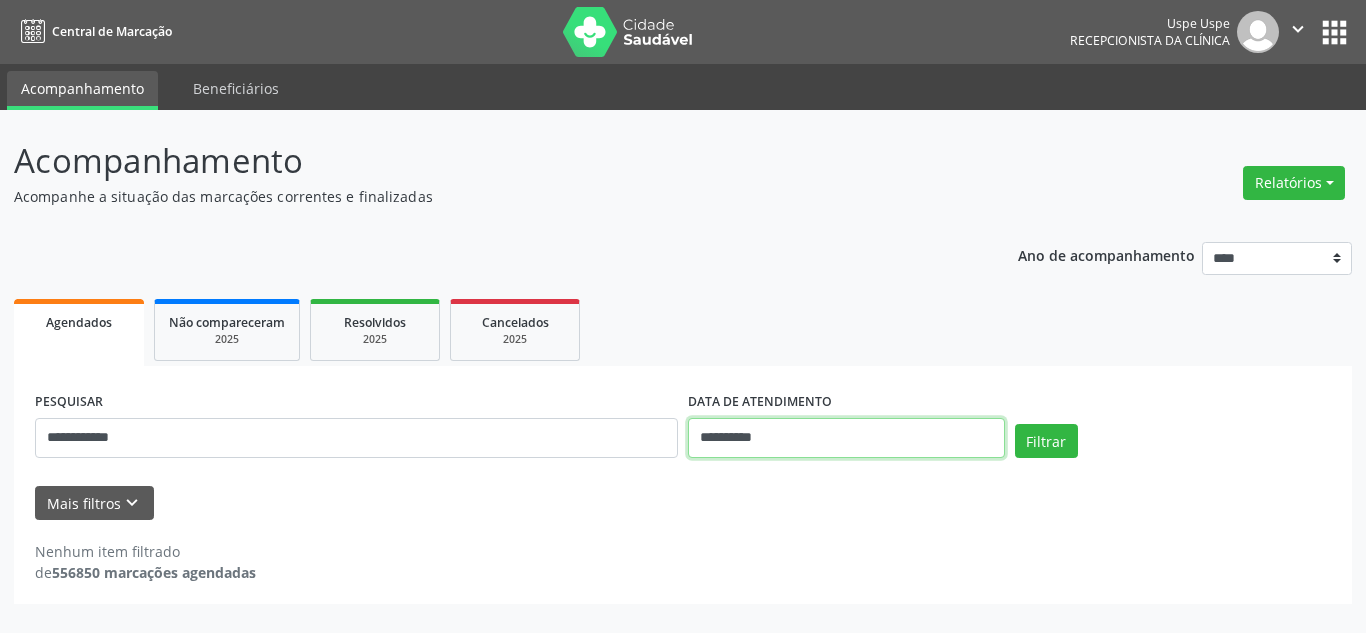 click on "**********" at bounding box center (846, 438) 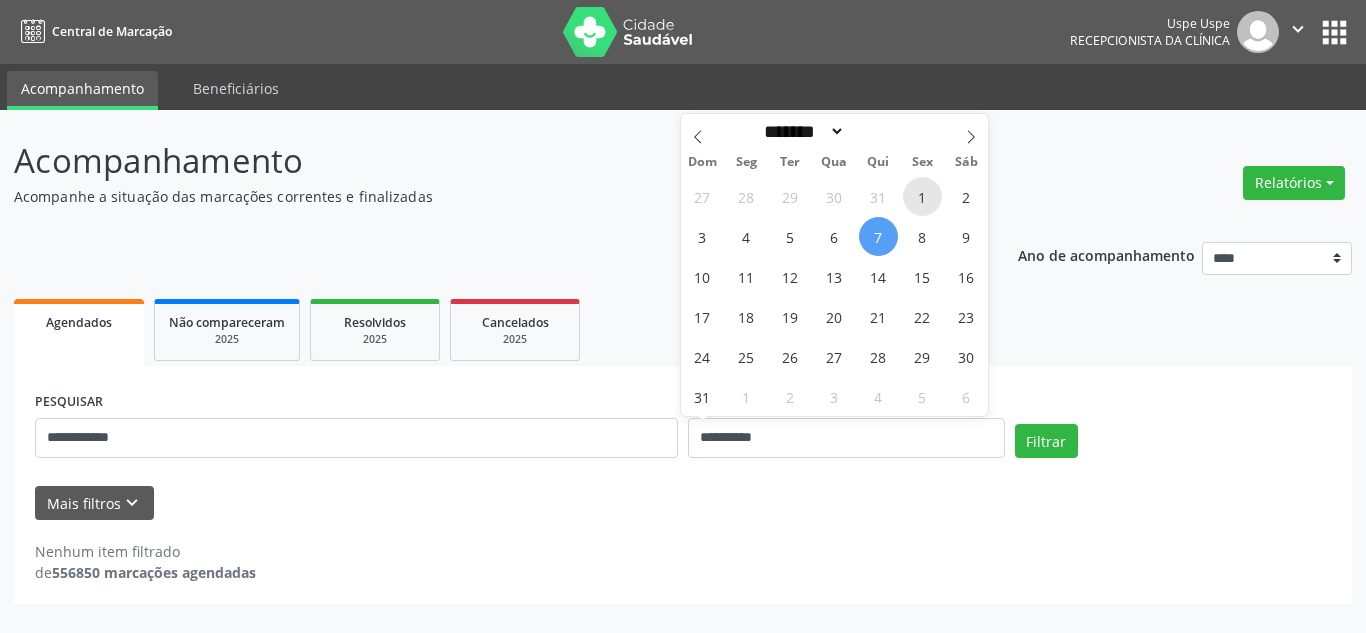 click on "1" at bounding box center [922, 196] 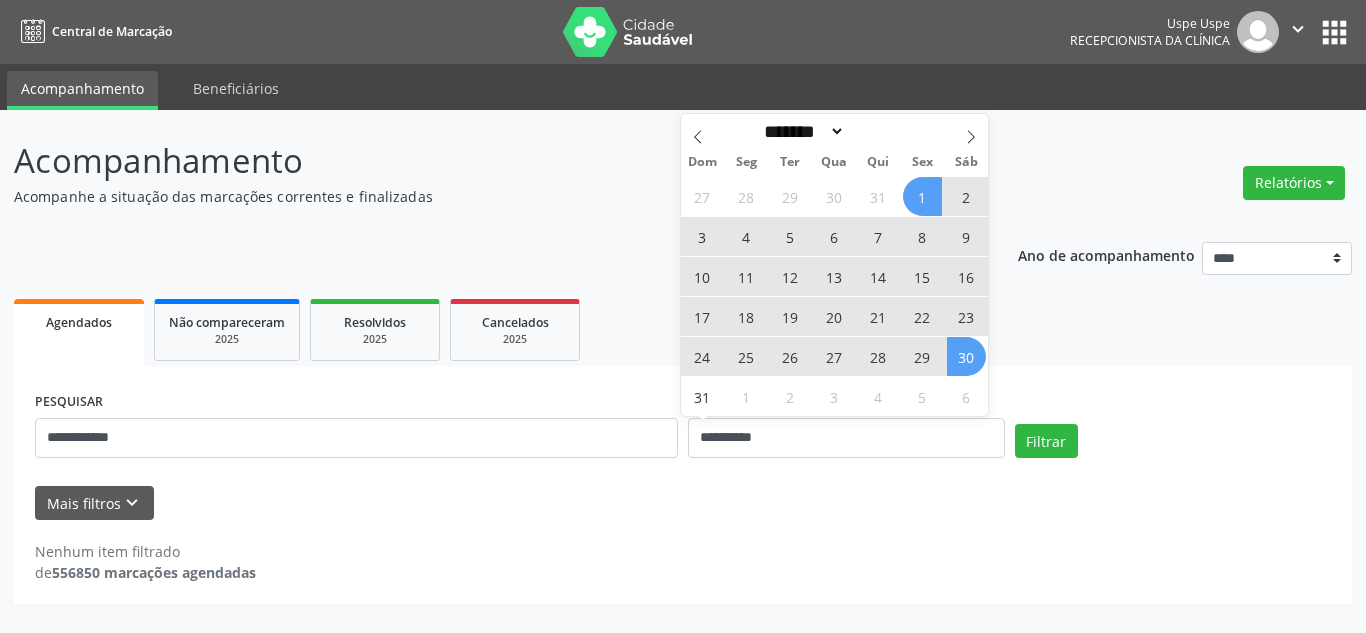 click on "30" at bounding box center (966, 356) 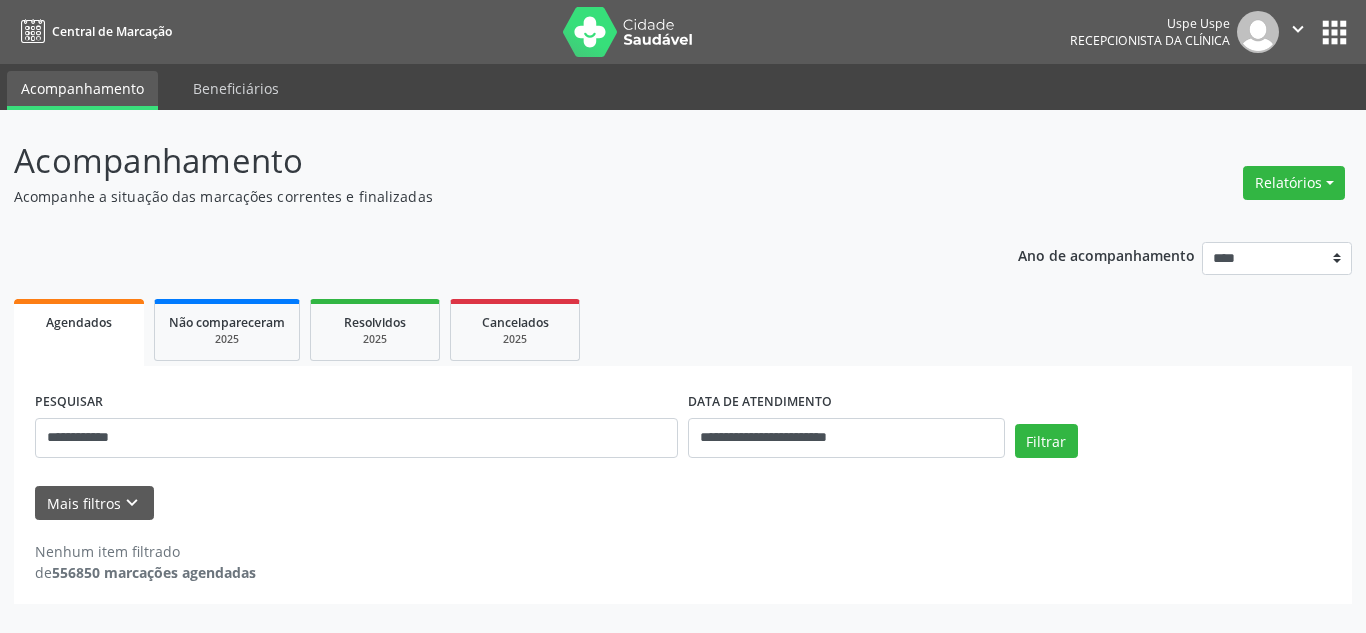 click on "PESQUISAR
[REDACTED]
DATA DE ATENDIMENTO
[REDACTED]
Filtrar" at bounding box center (683, 429) 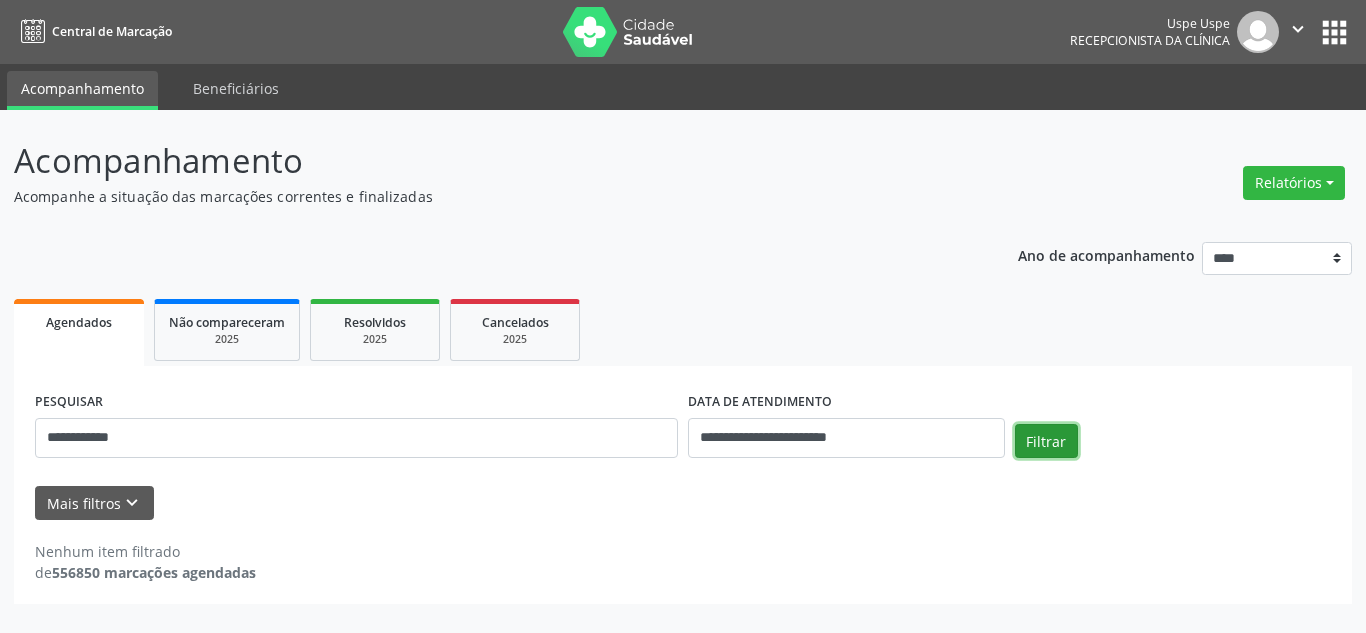 click on "Filtrar" at bounding box center [1046, 441] 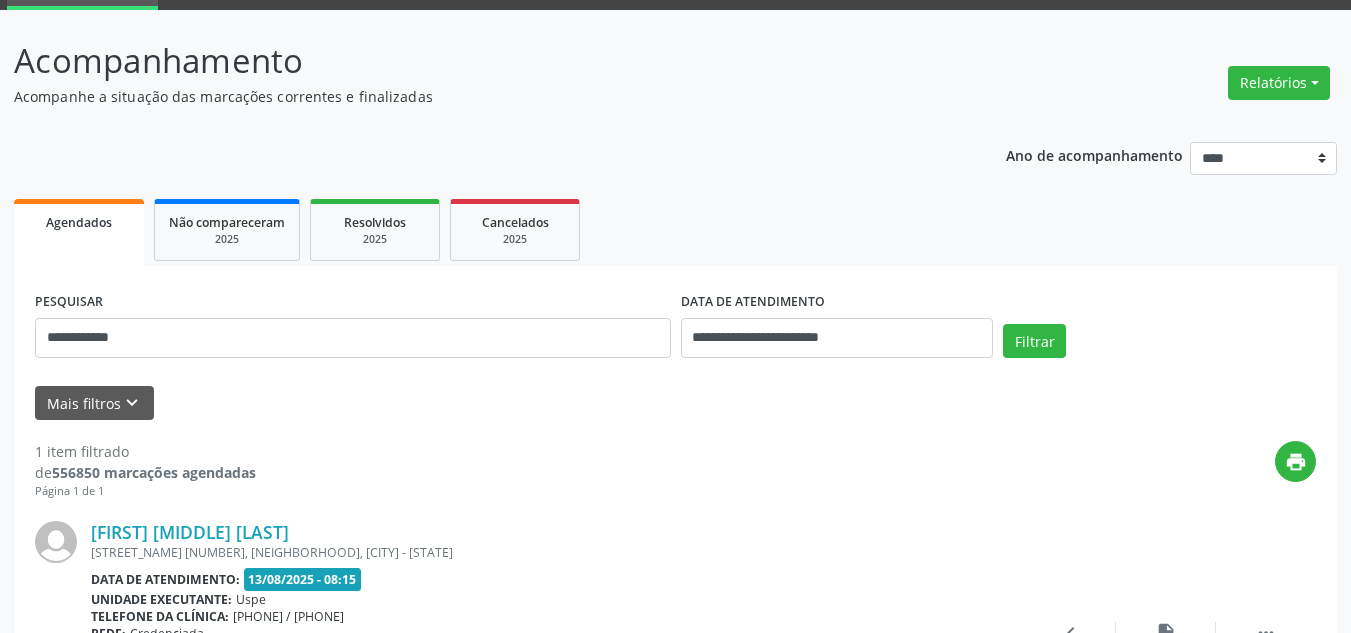 scroll, scrollTop: 0, scrollLeft: 0, axis: both 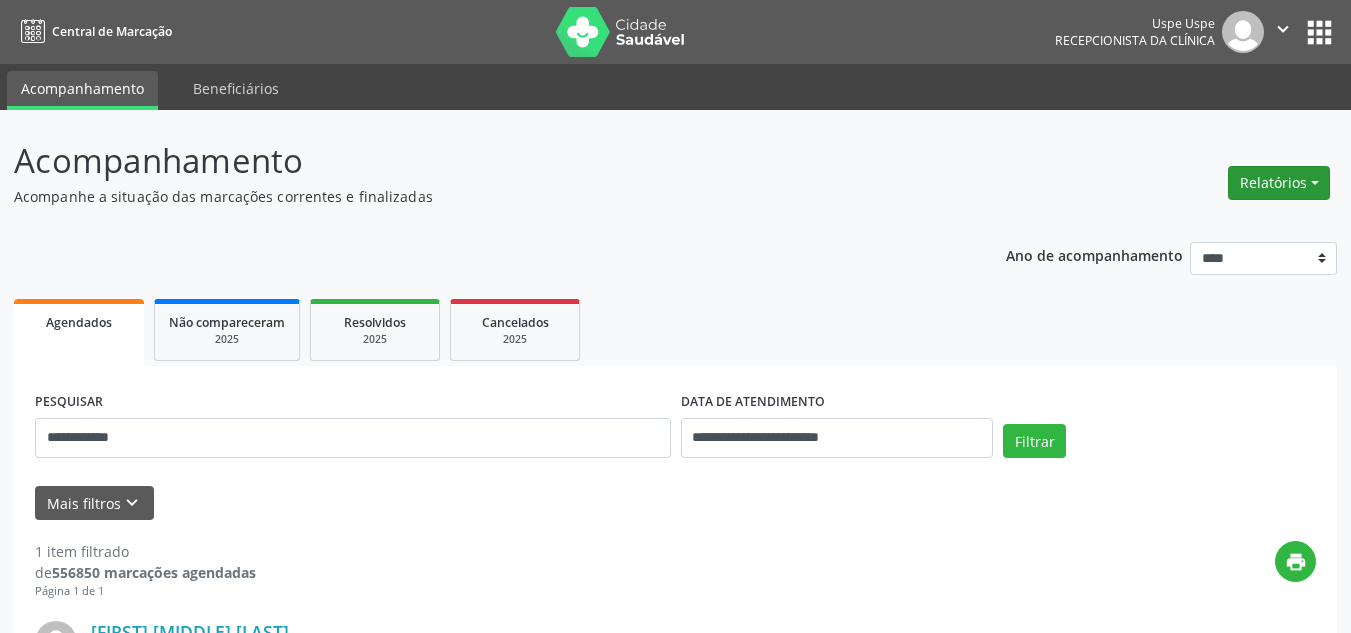 click on "Relatórios" at bounding box center (1279, 183) 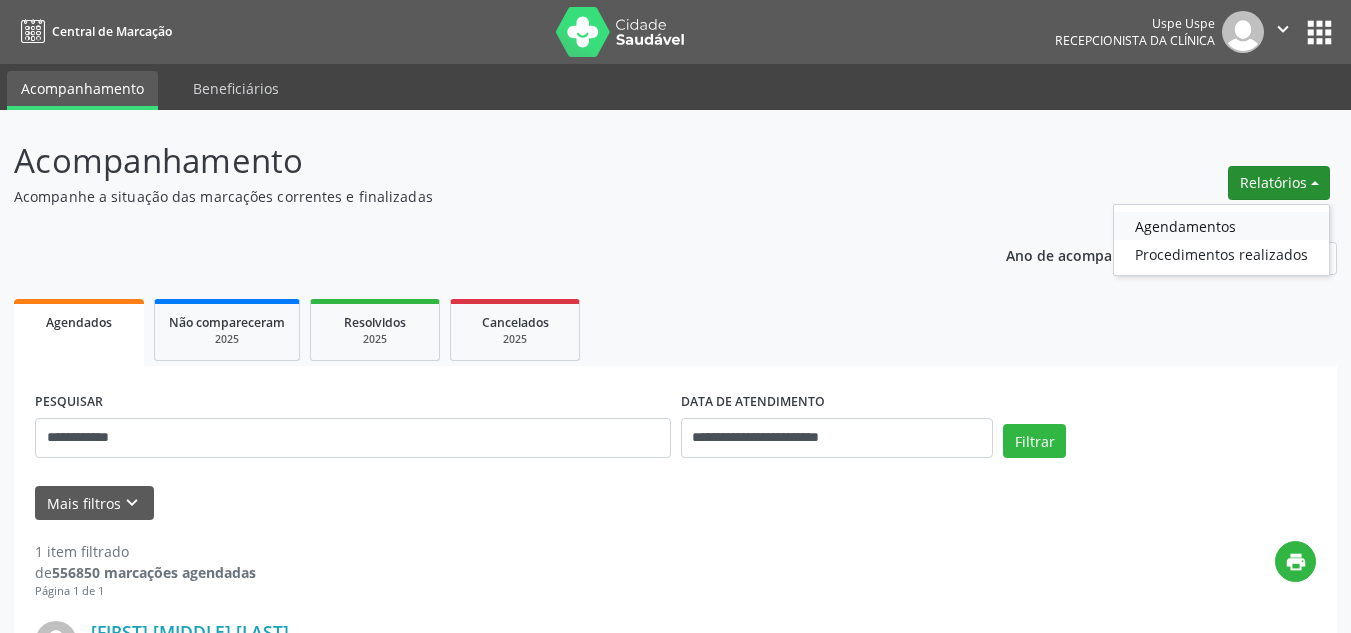 click on "Agendamentos" at bounding box center [1221, 226] 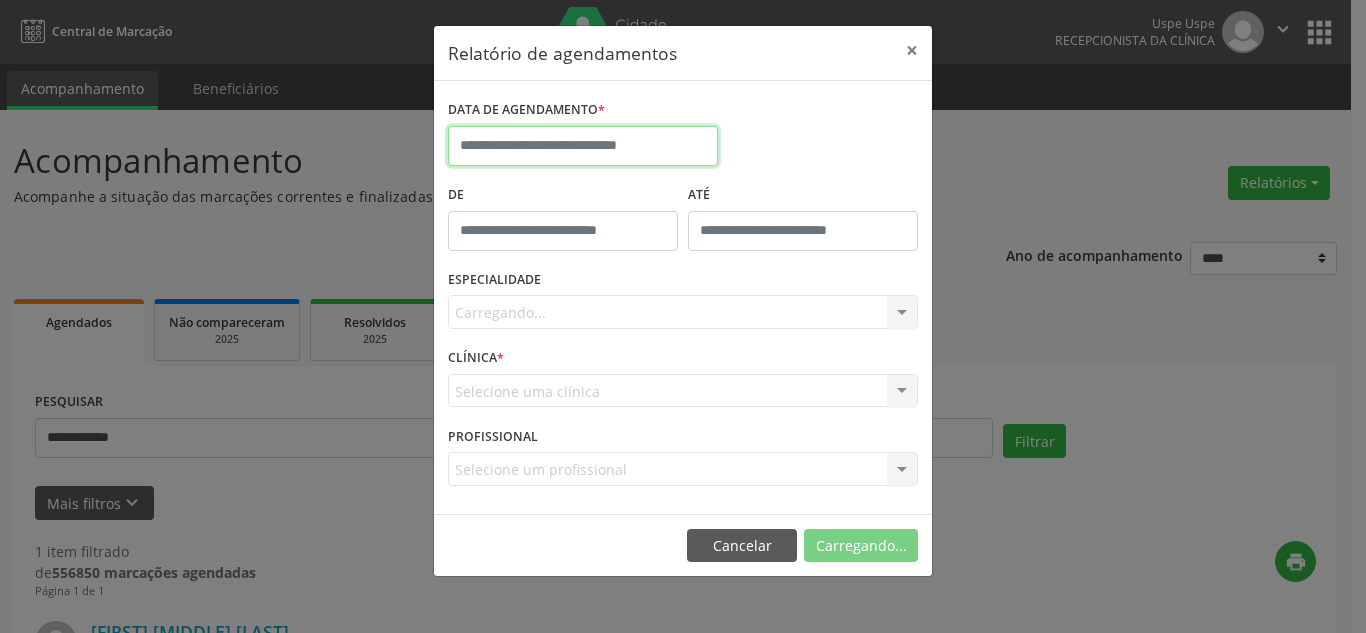 click at bounding box center [583, 146] 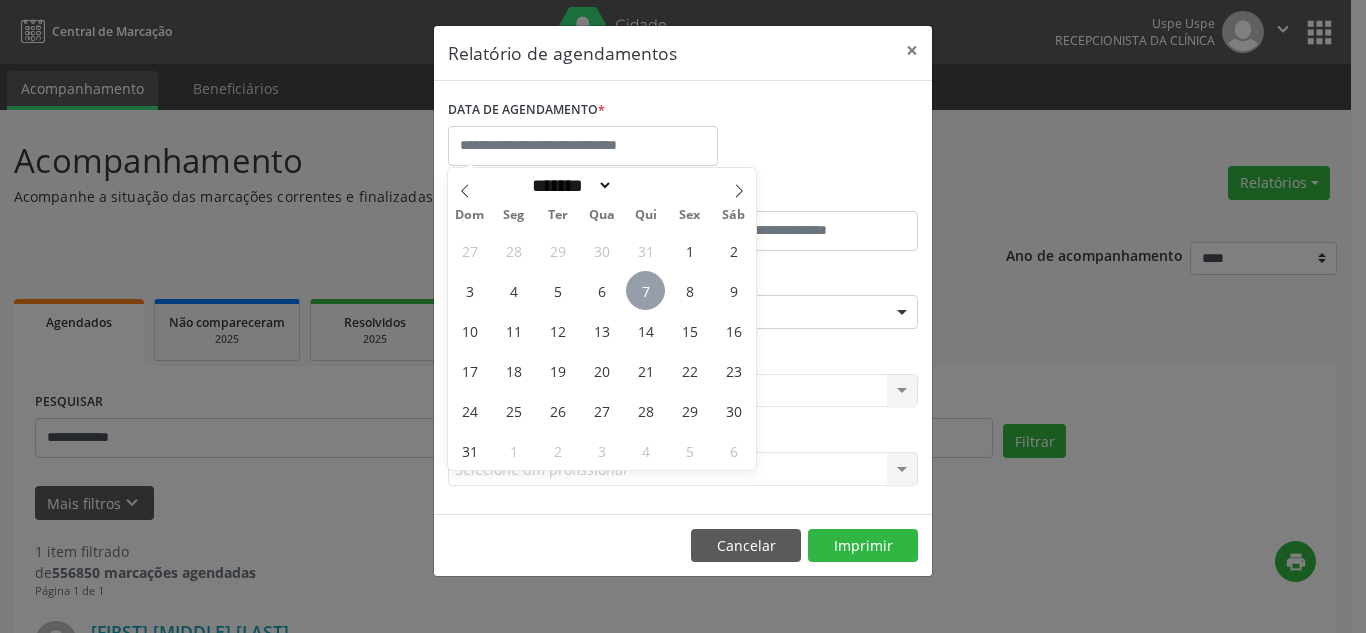 click on "7" at bounding box center (645, 290) 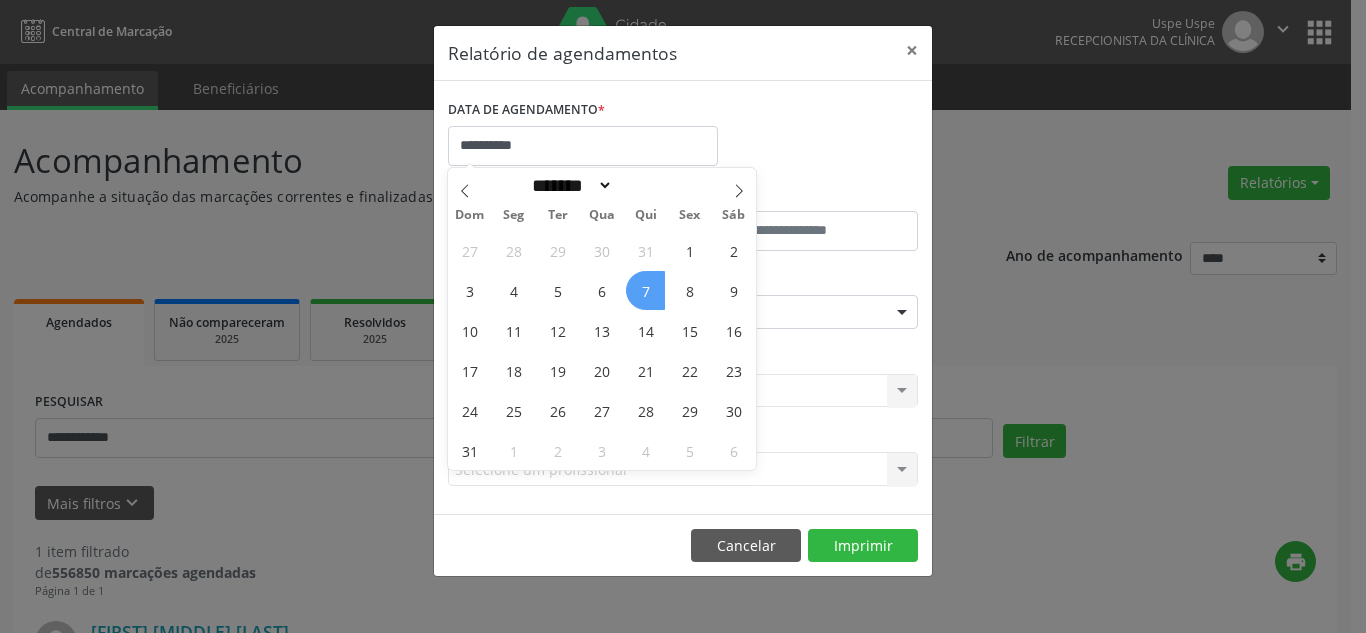 click on "7" at bounding box center [645, 290] 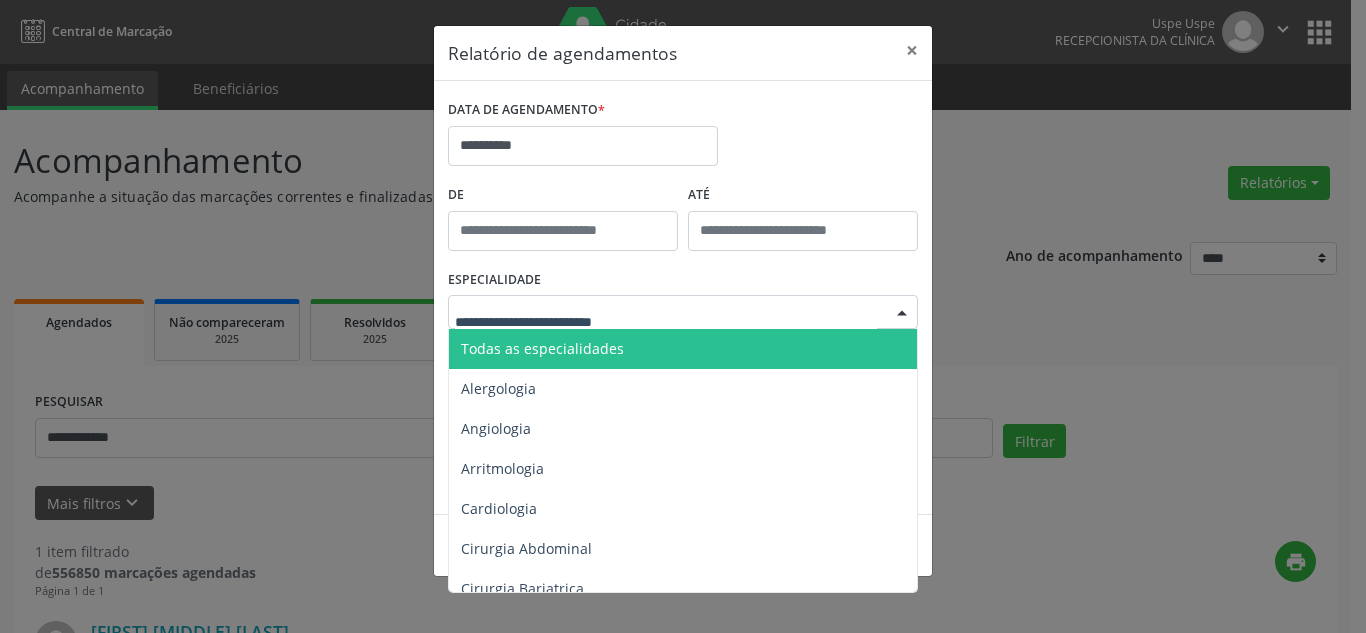 click on "Todas as especialidades" at bounding box center (542, 348) 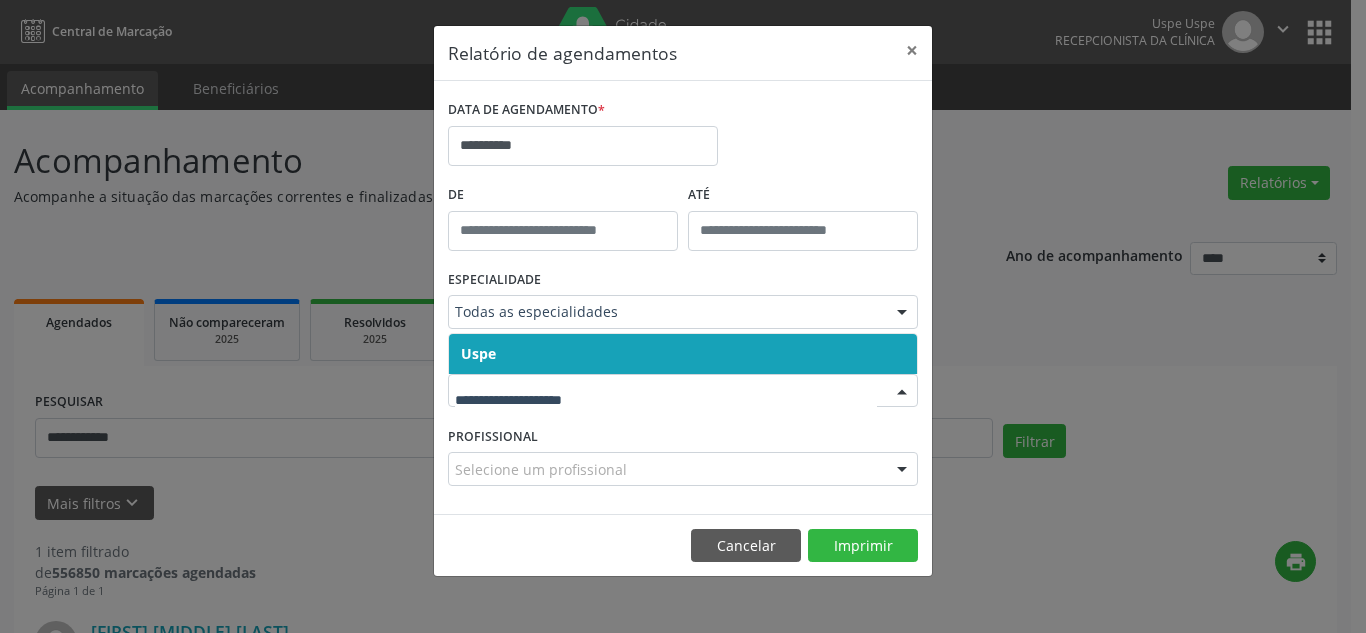click on "Uspe" at bounding box center [683, 354] 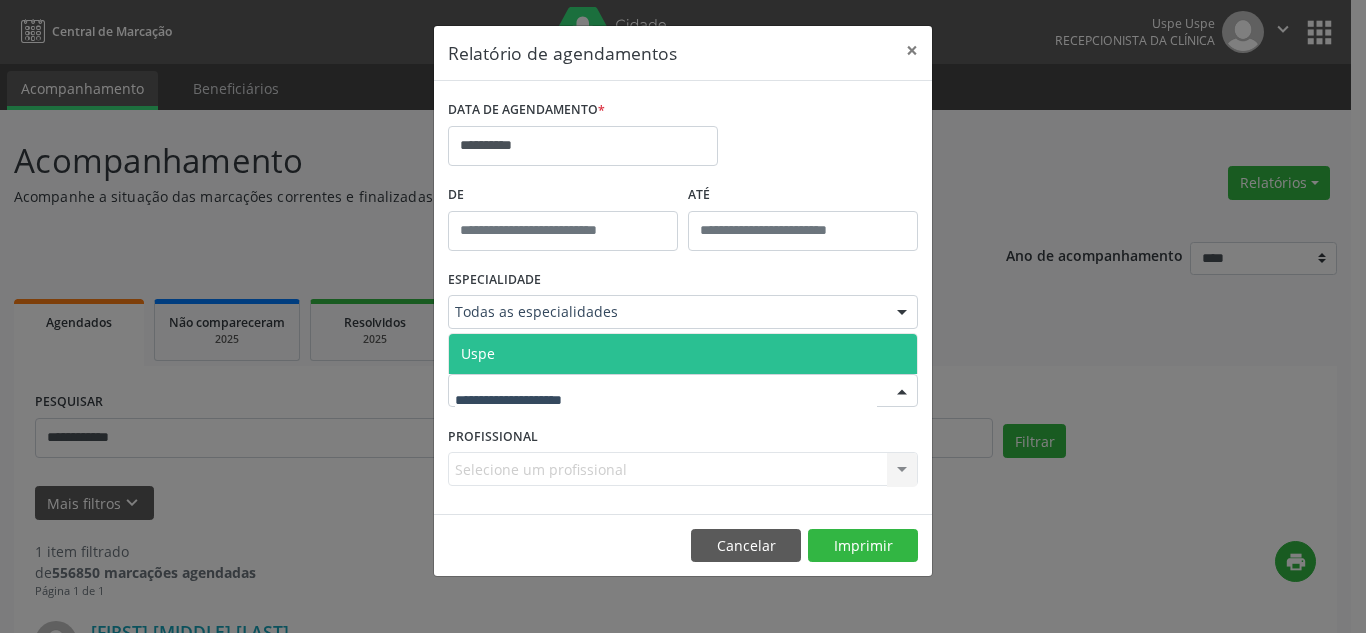 click on "Uspe" at bounding box center (683, 354) 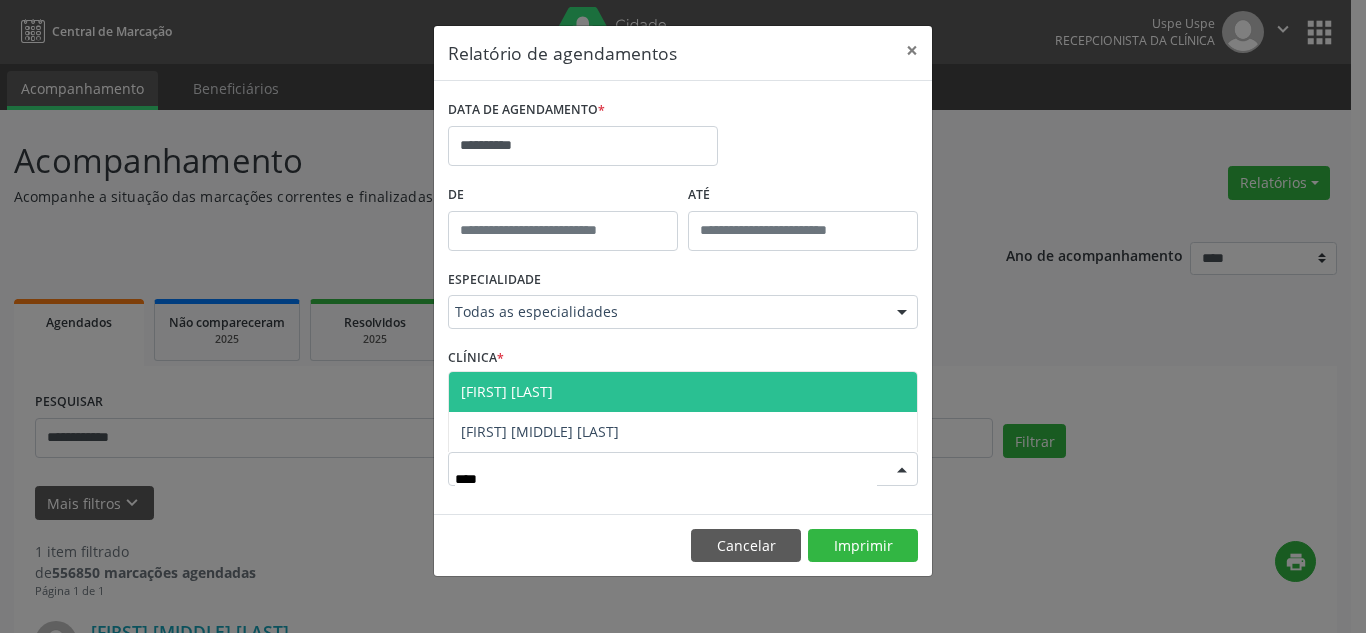 type on "*****" 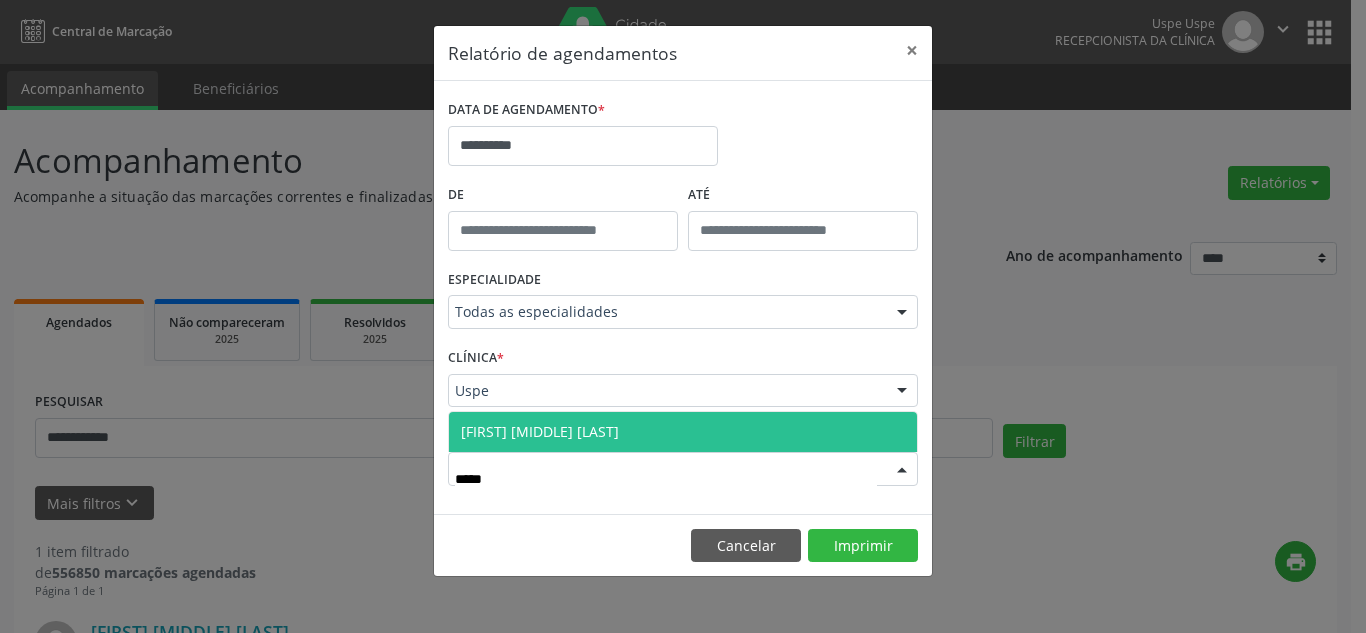click on "[FIRST] [MIDDLE] [LAST]" at bounding box center [540, 431] 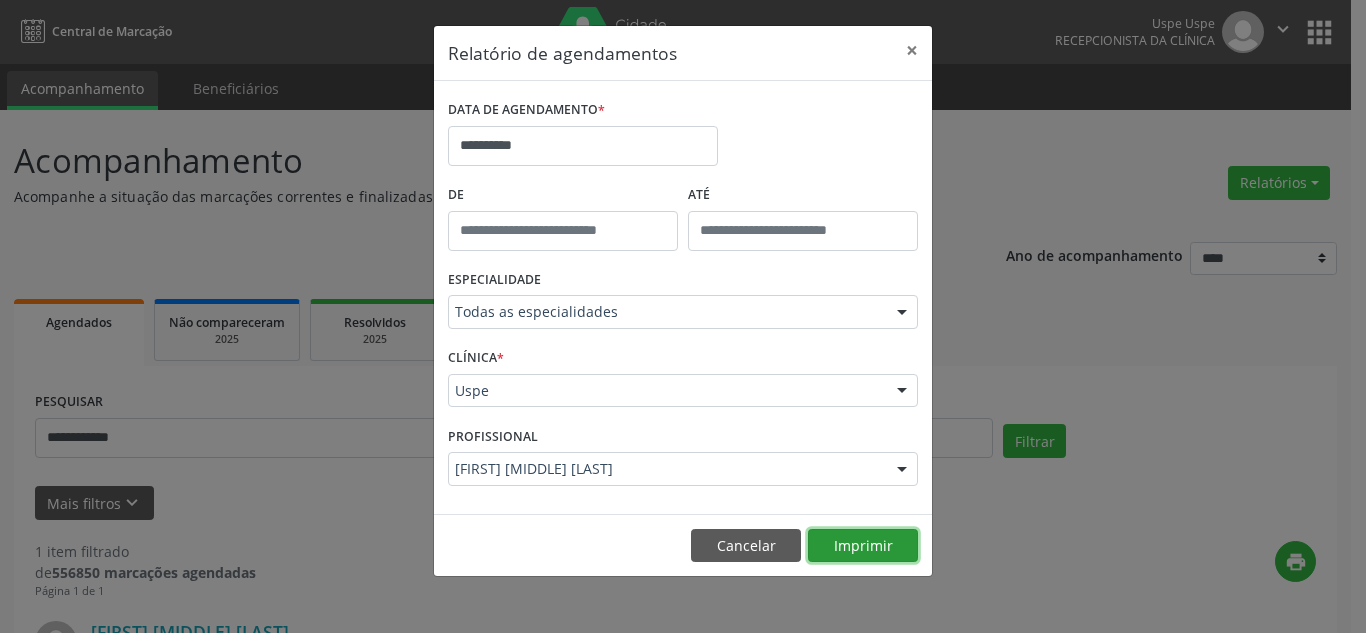 click on "Imprimir" at bounding box center (863, 546) 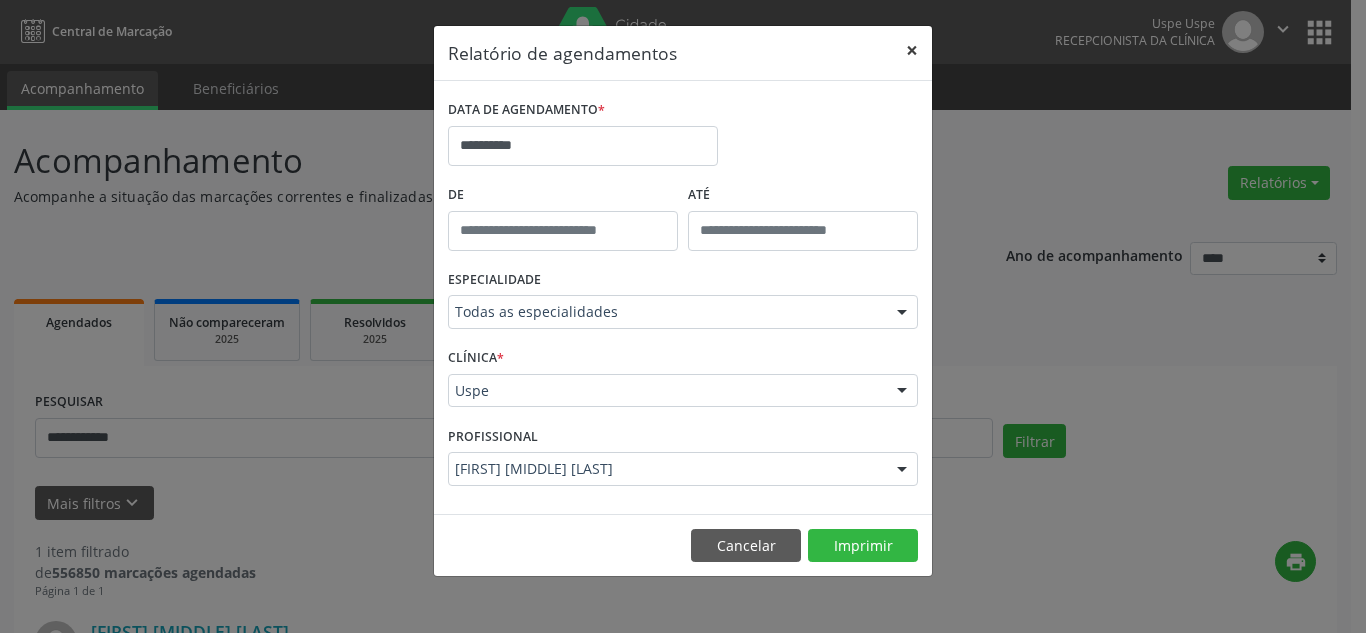 click on "×" at bounding box center [912, 50] 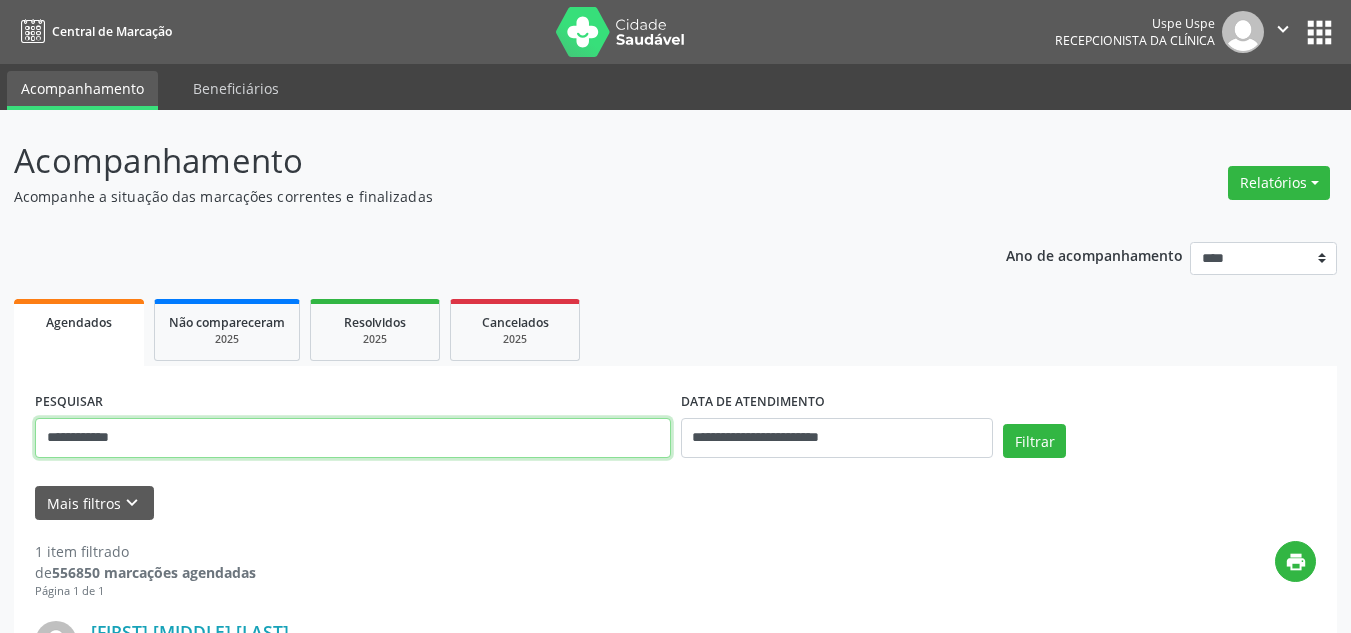drag, startPoint x: 203, startPoint y: 440, endPoint x: 50, endPoint y: 443, distance: 153.0294 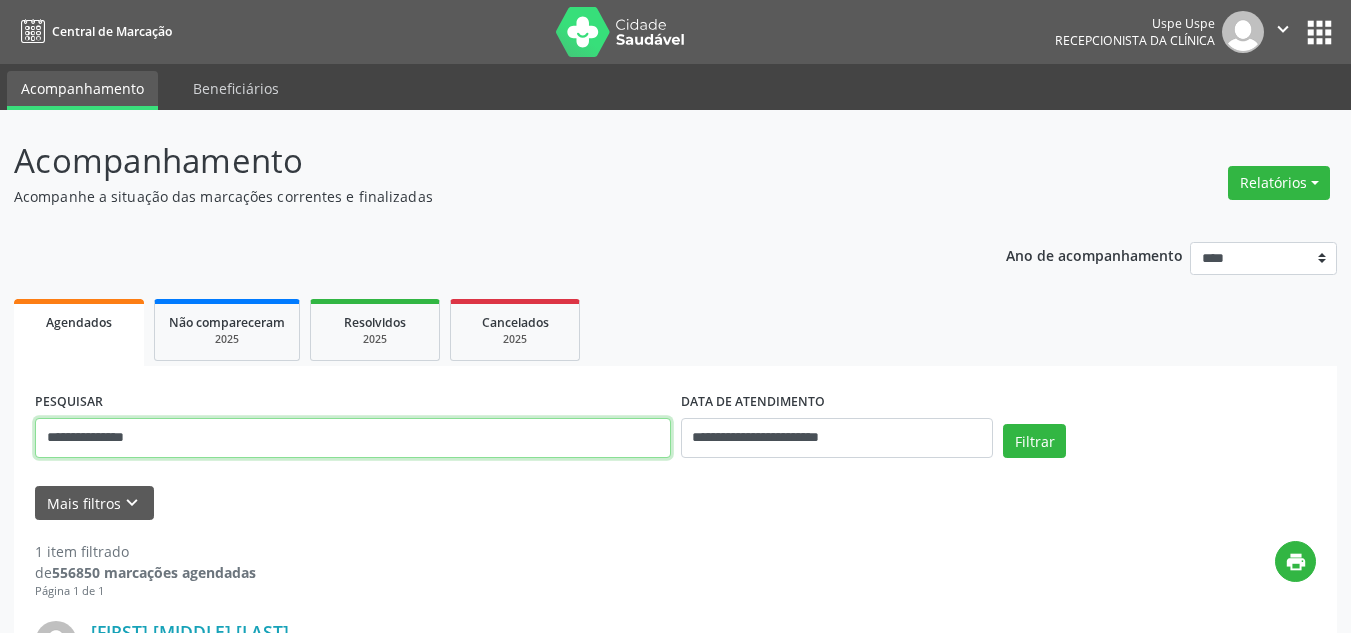 click on "Filtrar" at bounding box center (1034, 441) 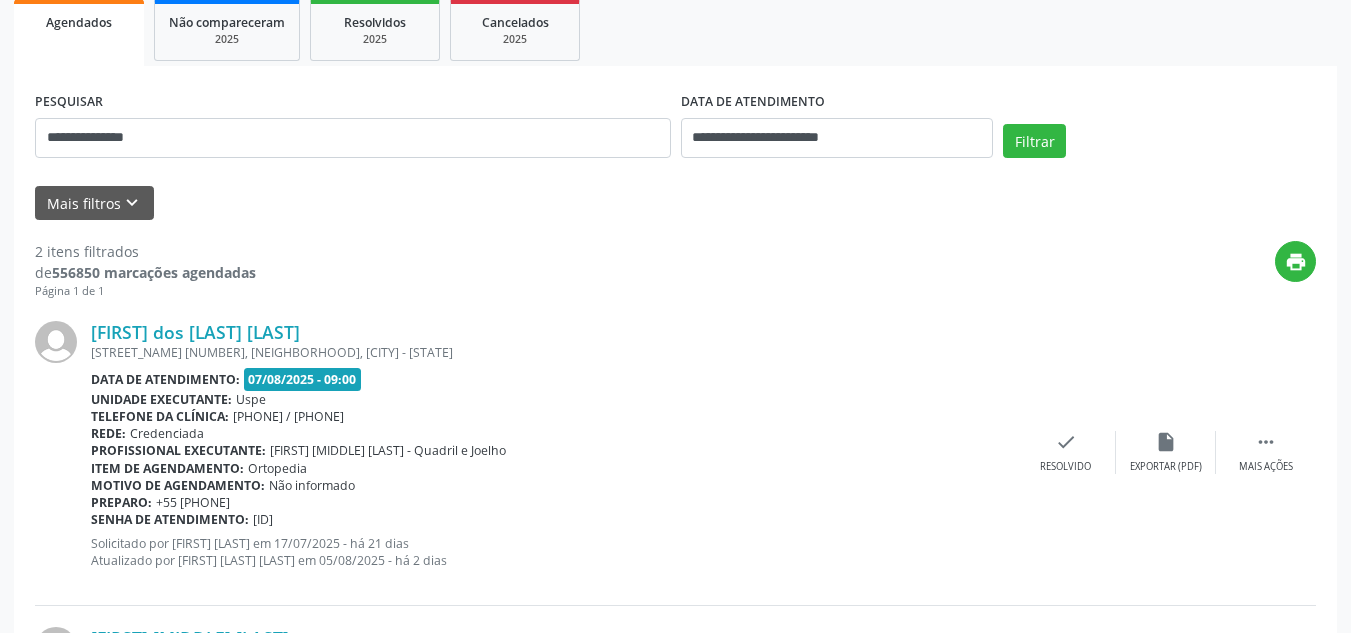 scroll, scrollTop: 400, scrollLeft: 0, axis: vertical 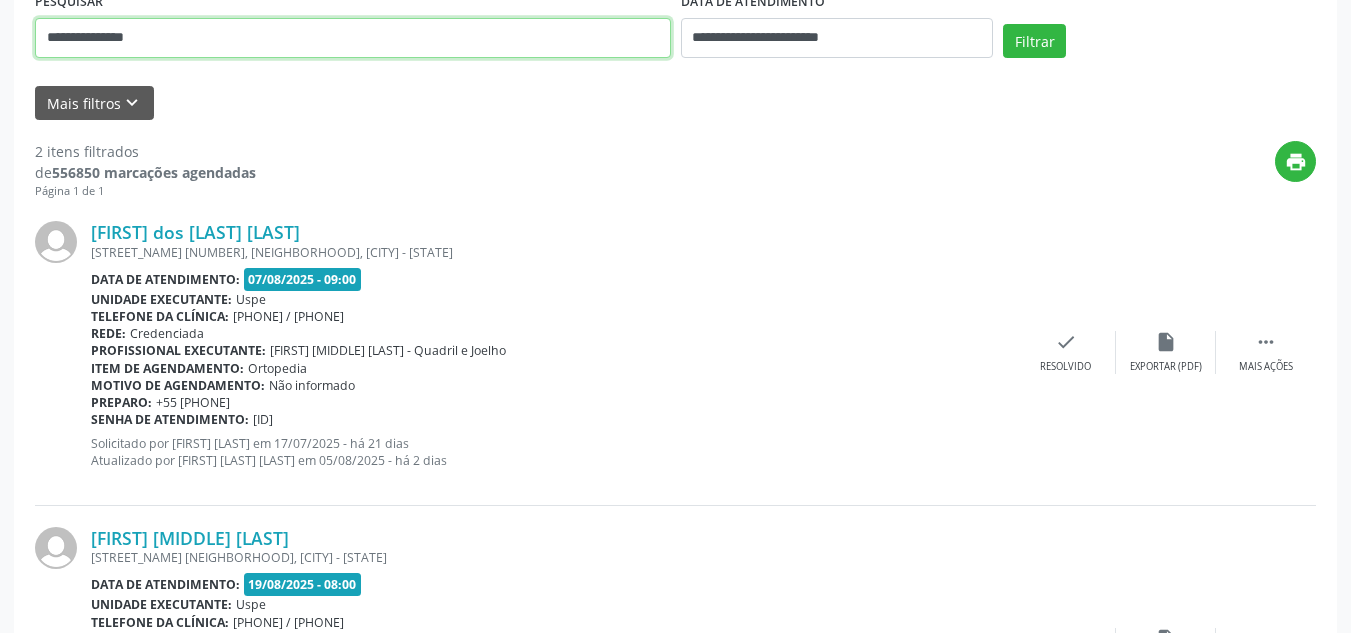 drag, startPoint x: 192, startPoint y: 44, endPoint x: 76, endPoint y: 66, distance: 118.06778 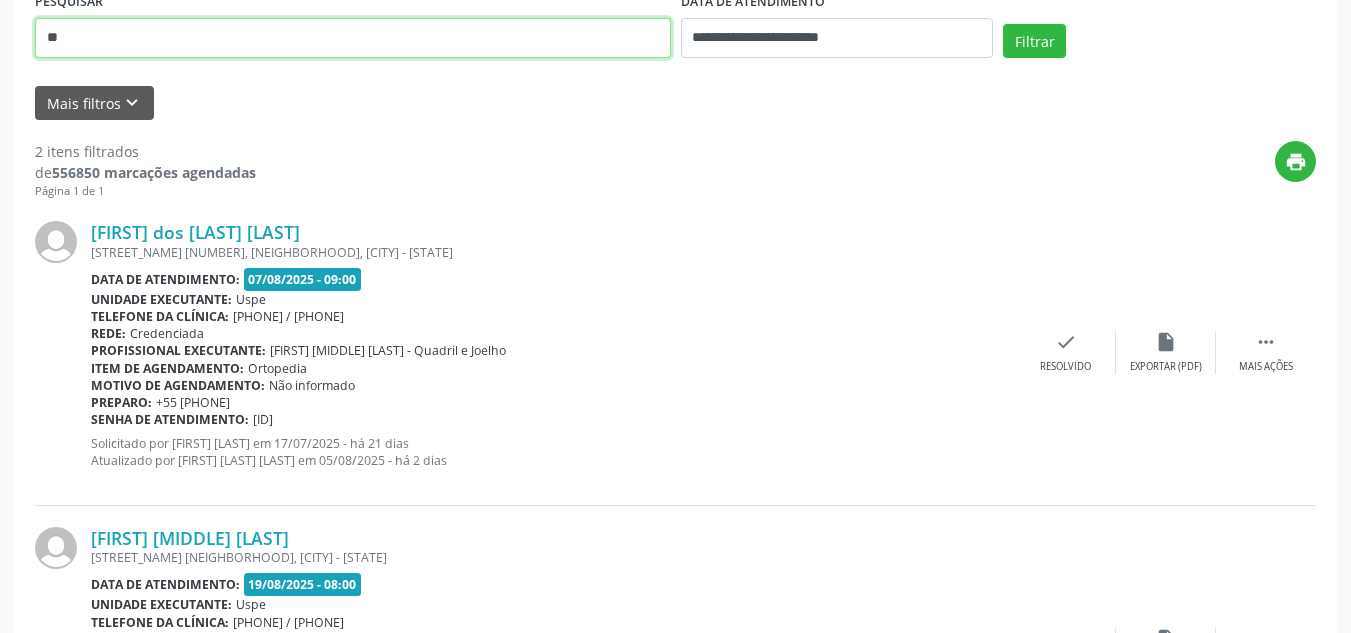 type on "*" 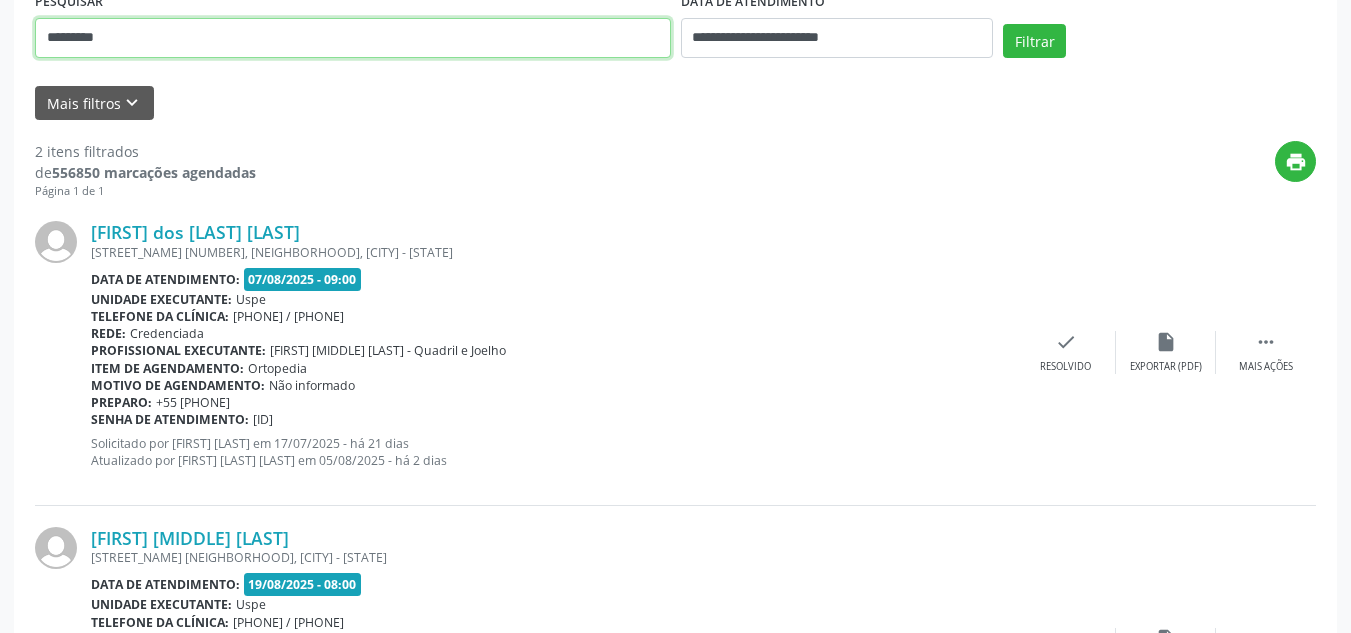 type on "*********" 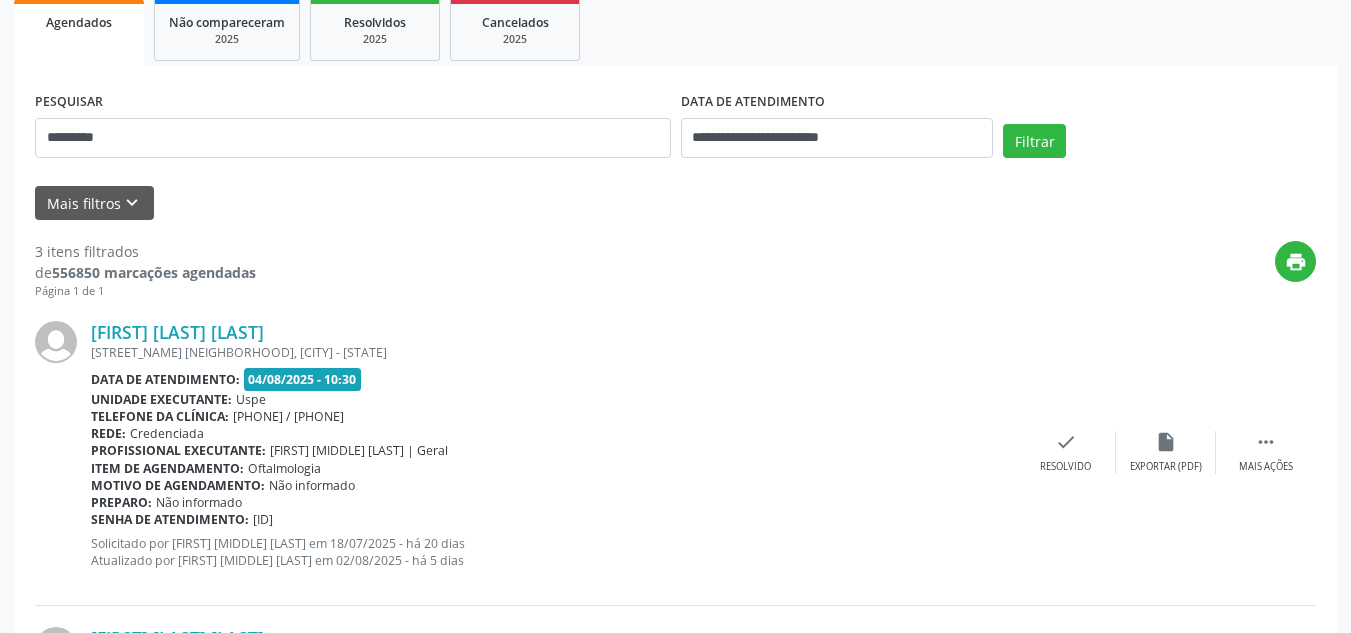 scroll, scrollTop: 0, scrollLeft: 0, axis: both 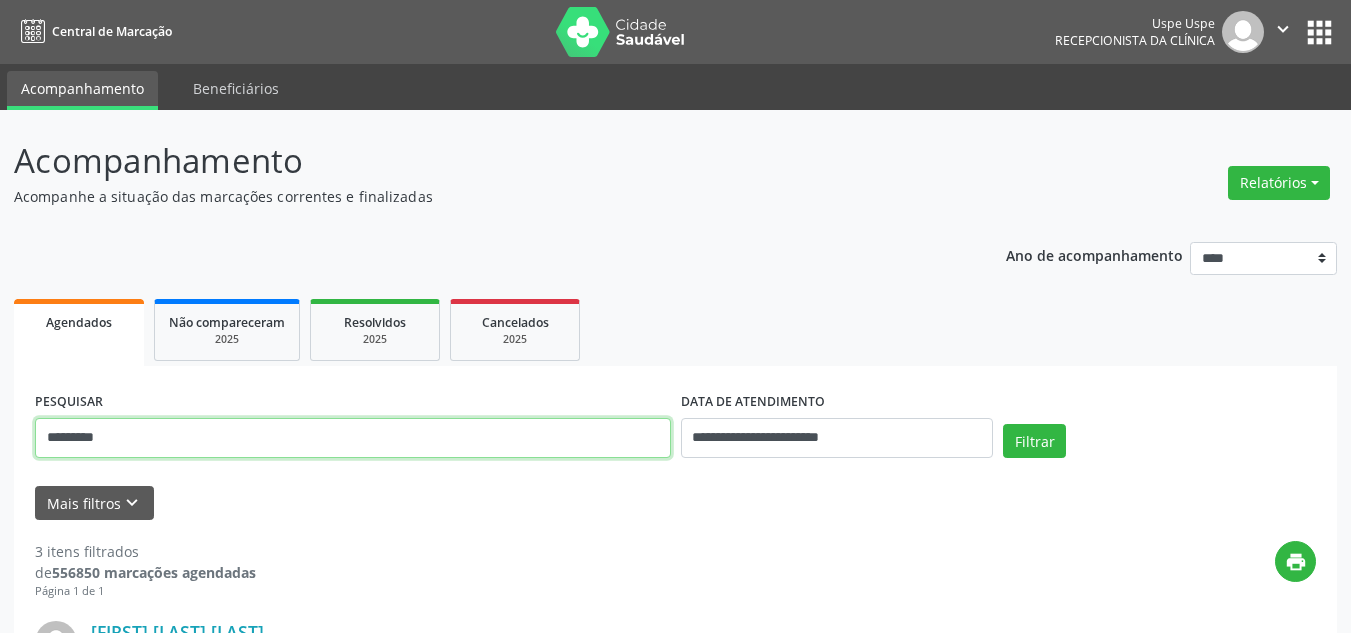 drag, startPoint x: 153, startPoint y: 450, endPoint x: 46, endPoint y: 457, distance: 107.22873 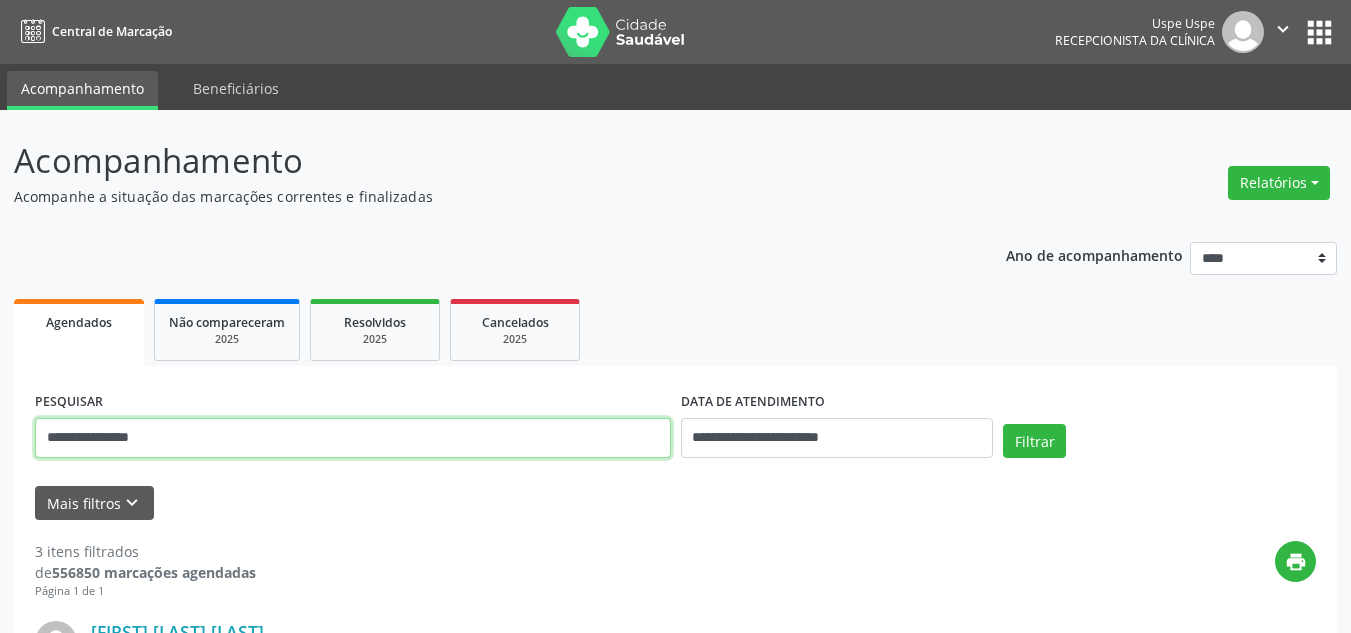 type on "**********" 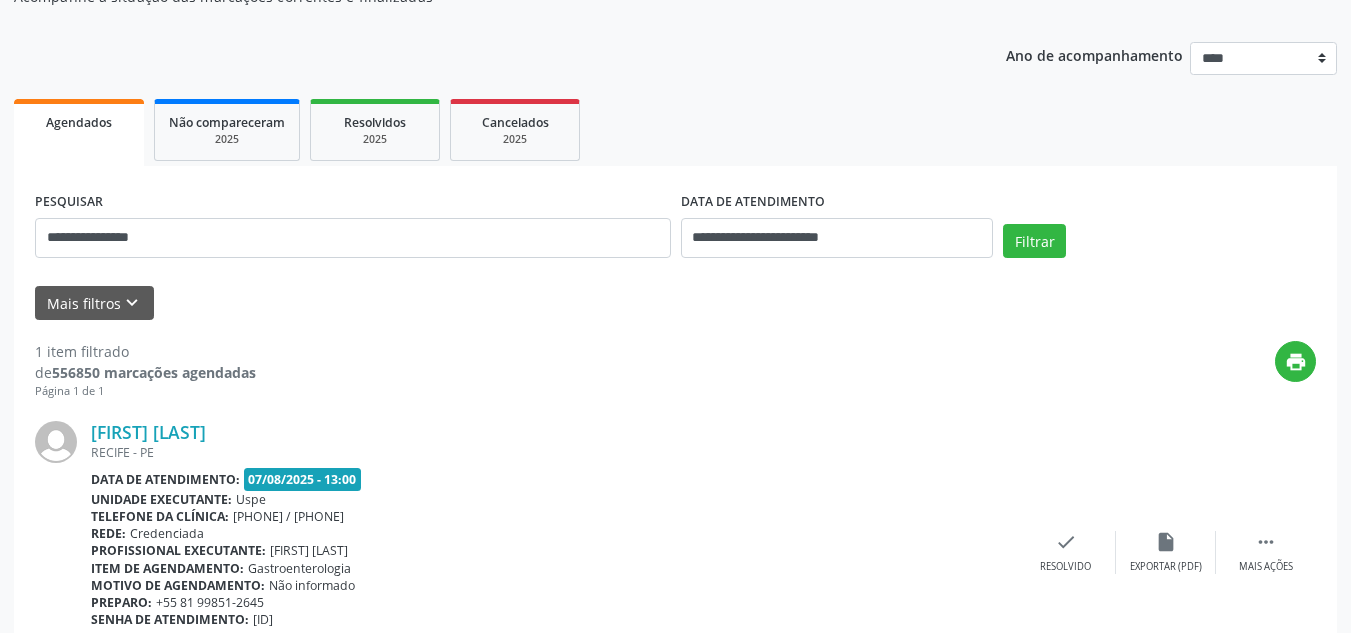 scroll, scrollTop: 300, scrollLeft: 0, axis: vertical 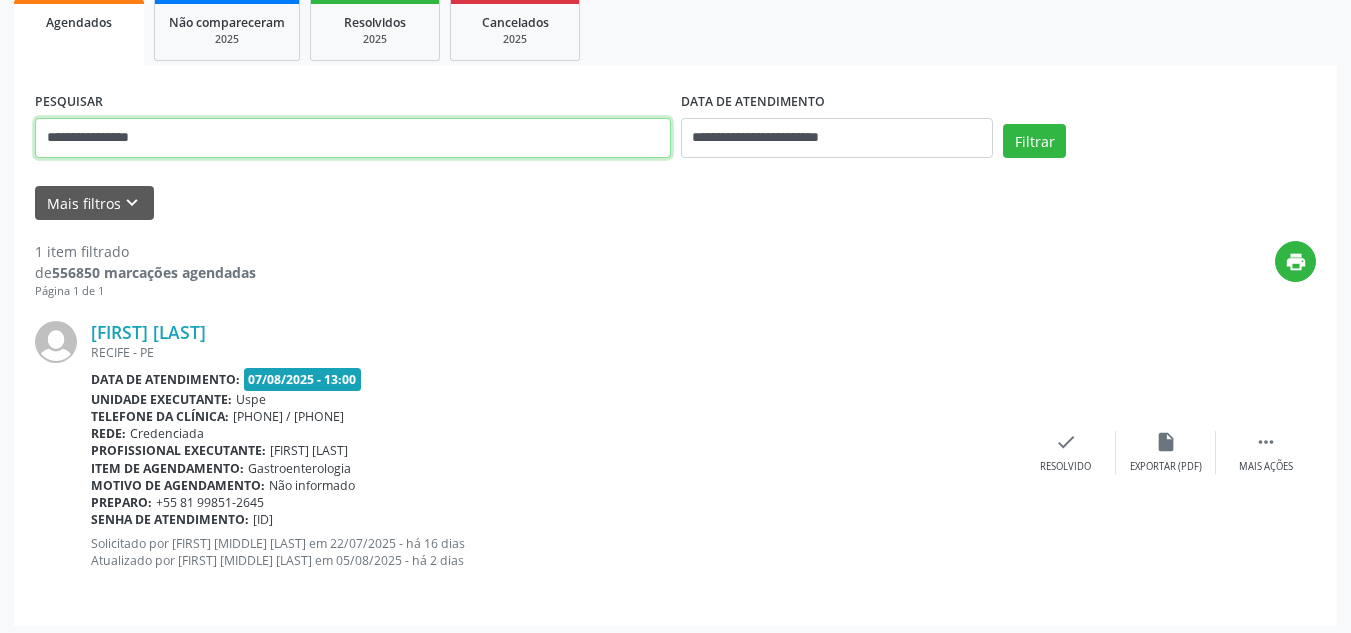 drag, startPoint x: 196, startPoint y: 138, endPoint x: 50, endPoint y: 162, distance: 147.95946 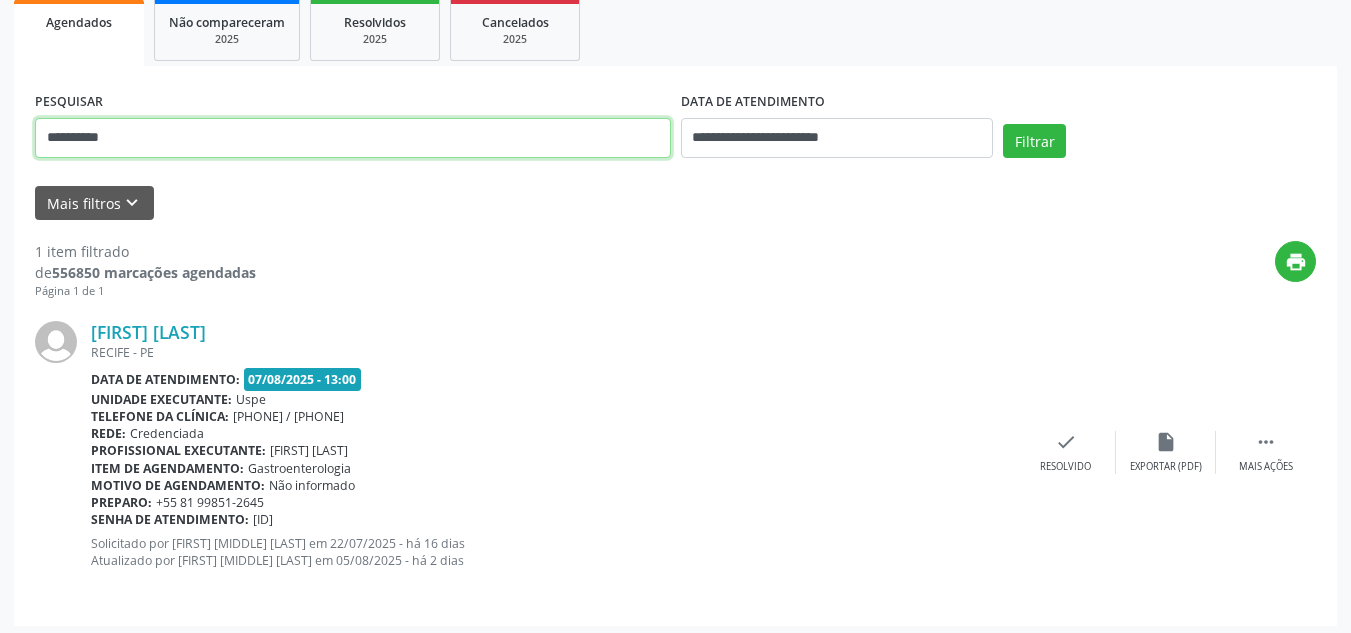type on "**********" 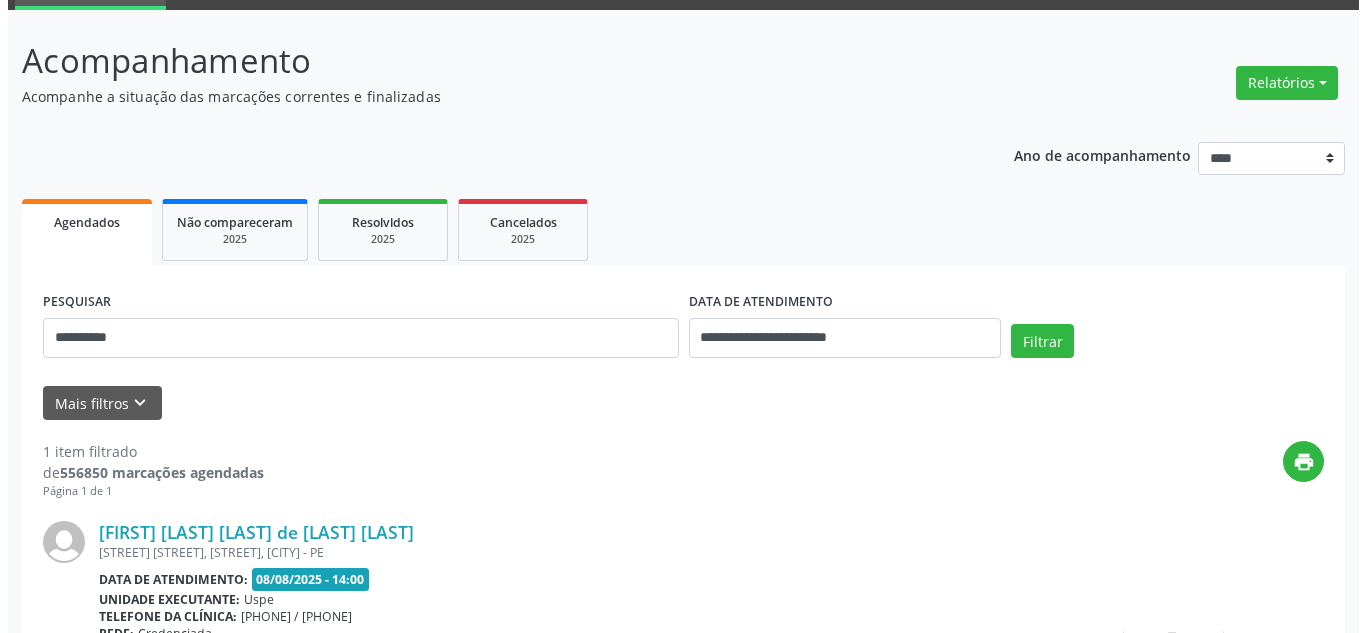 scroll, scrollTop: 0, scrollLeft: 0, axis: both 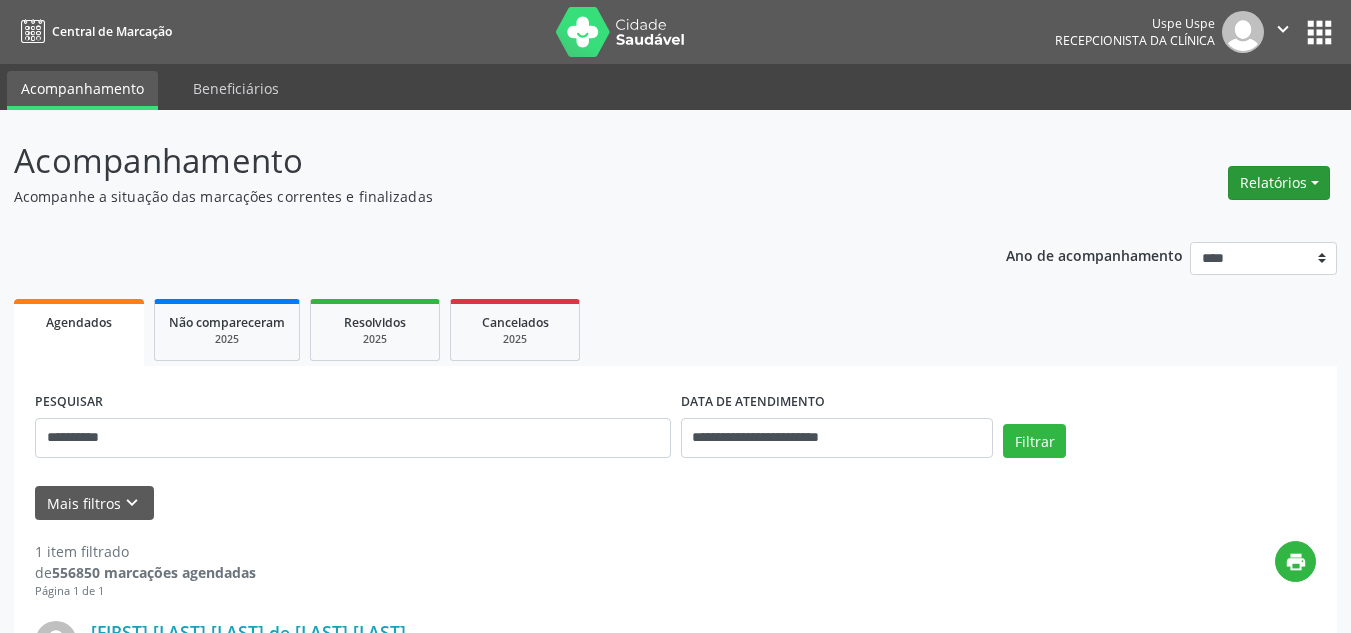 click on "Relatórios" at bounding box center (1279, 183) 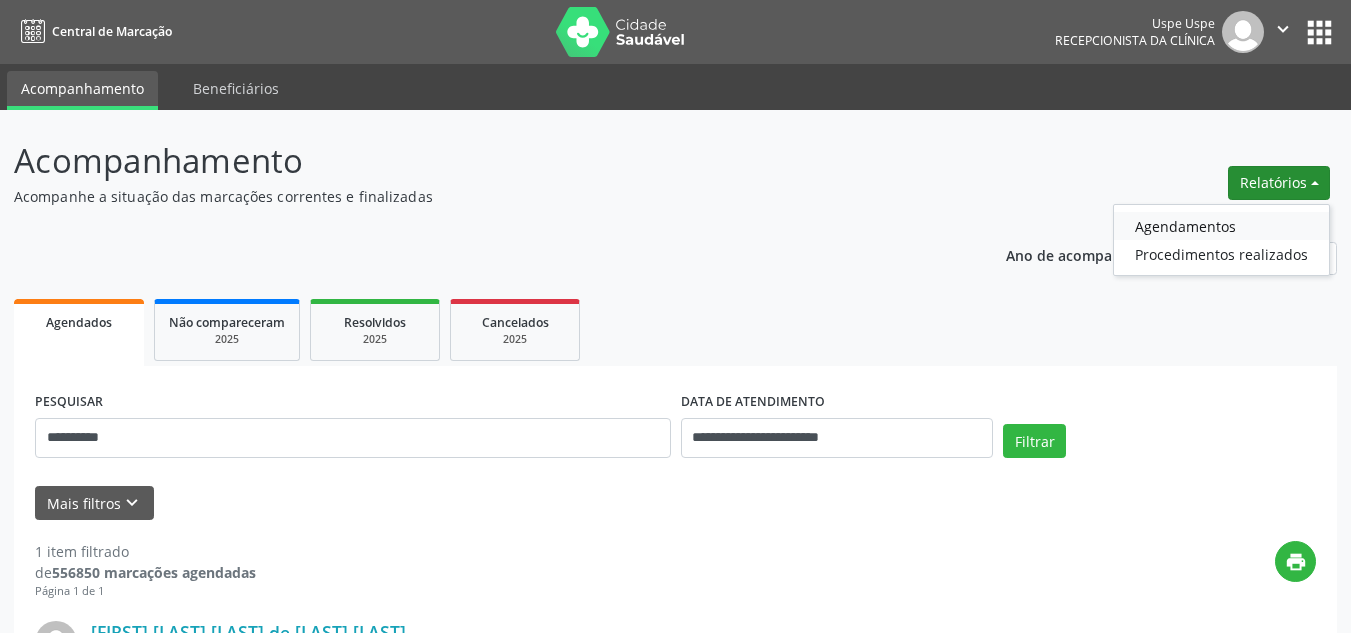 click on "Agendamentos" at bounding box center [1221, 226] 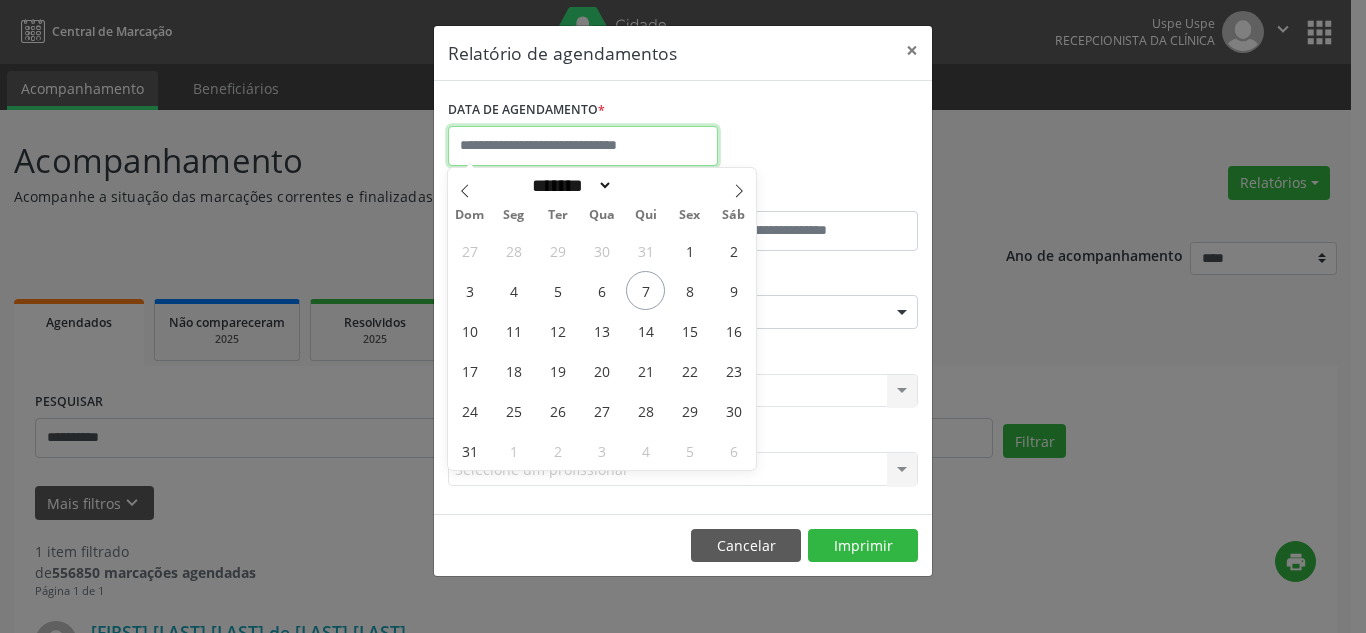 click at bounding box center (583, 146) 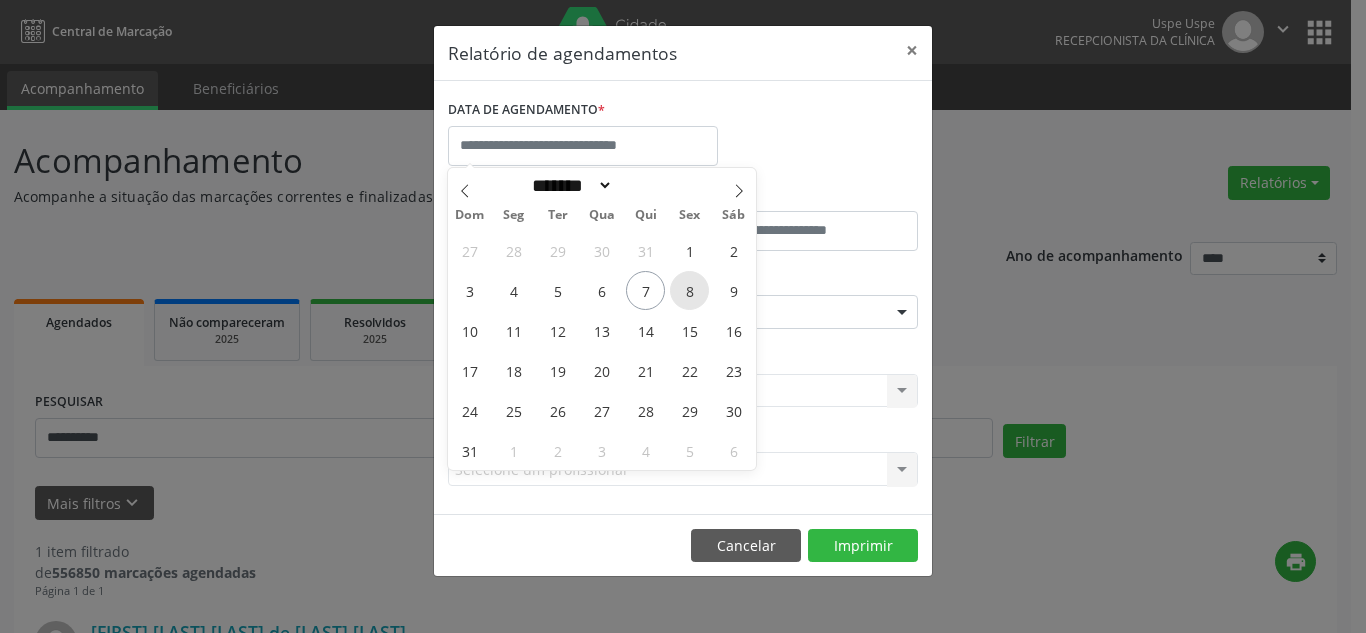 click on "8" at bounding box center (689, 290) 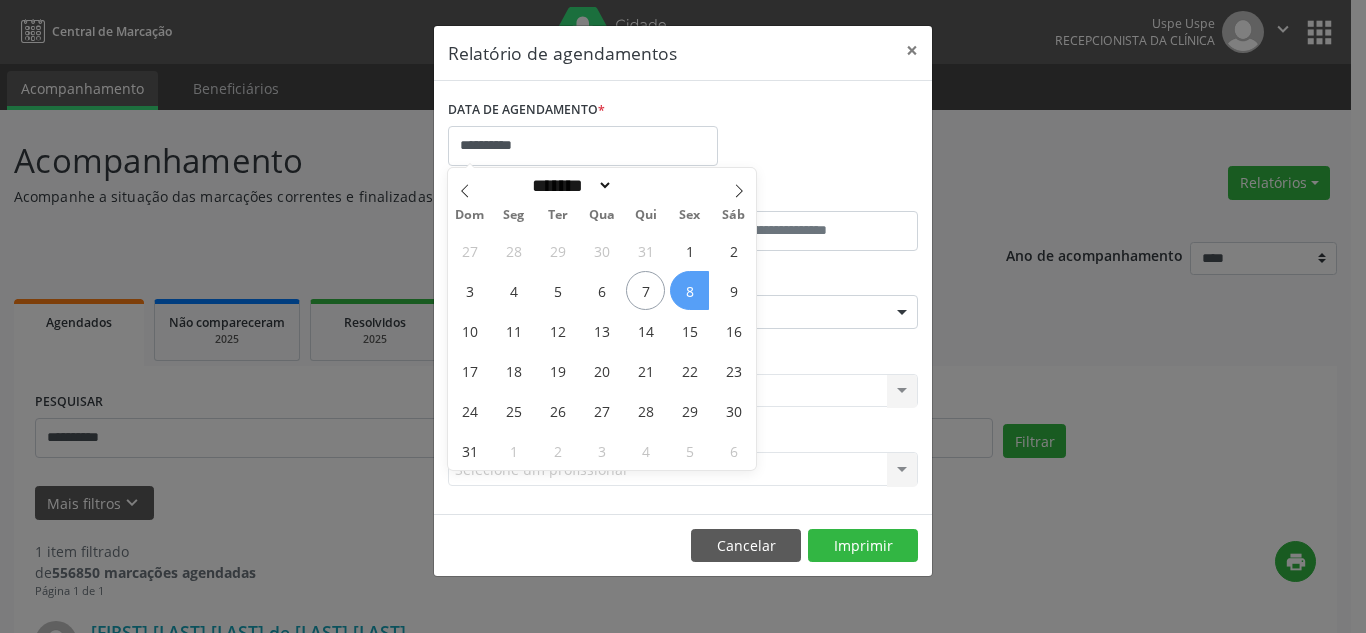 click on "8" at bounding box center (689, 290) 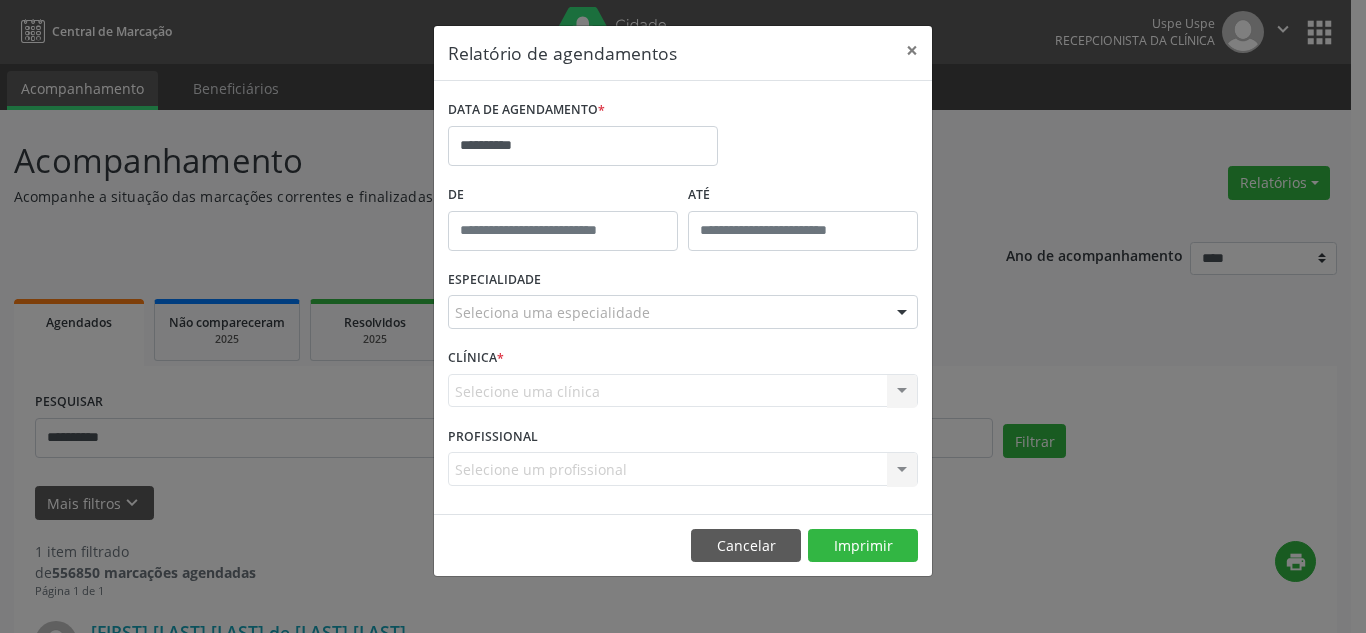 click on "Seleciona uma especialidade" at bounding box center (683, 312) 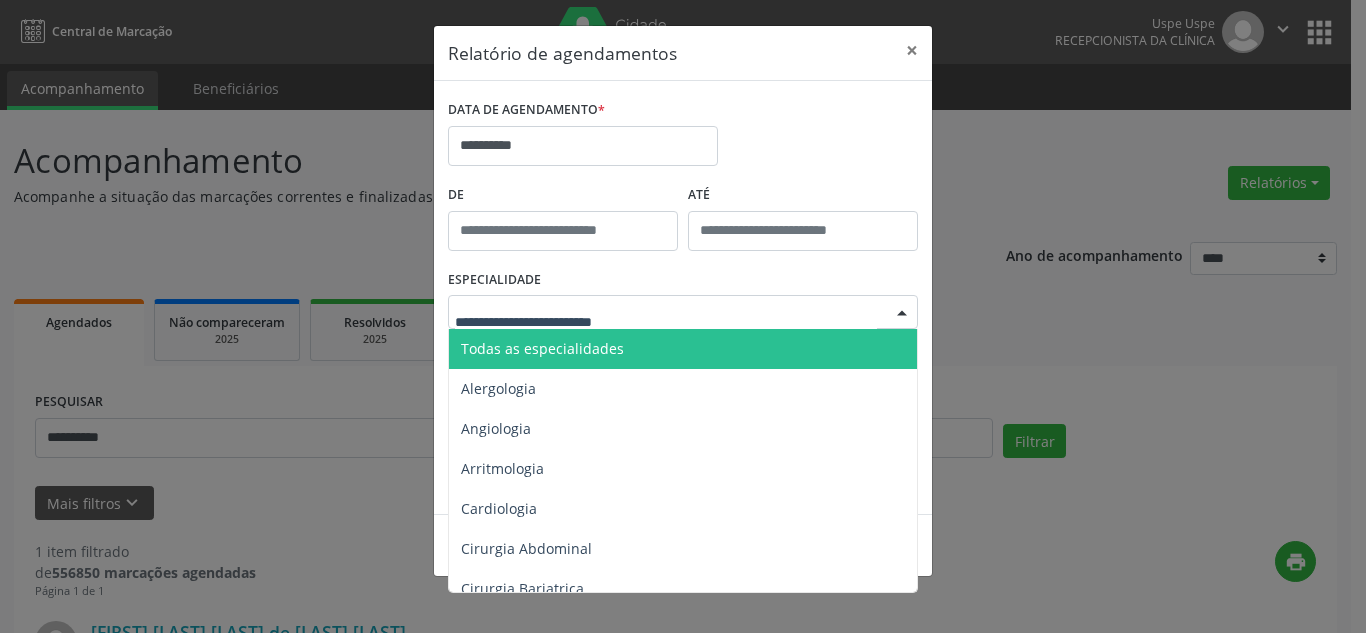 click on "Todas as especialidades" at bounding box center (684, 349) 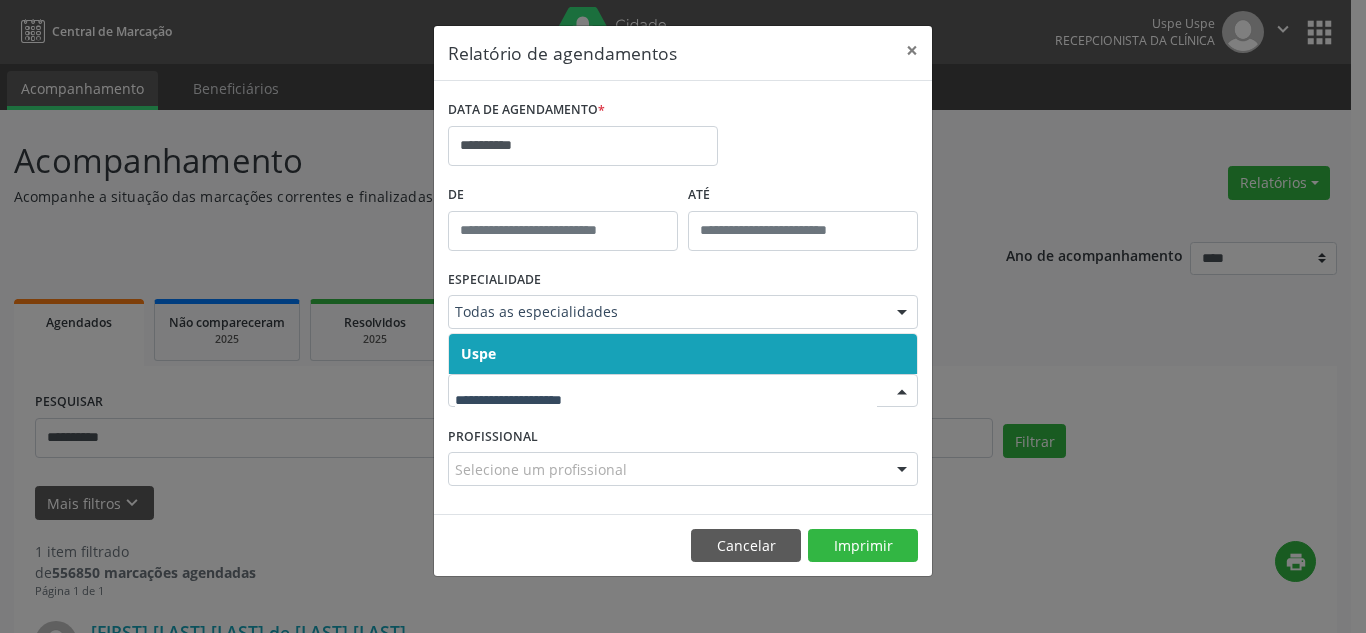 click on "Uspe" at bounding box center [683, 354] 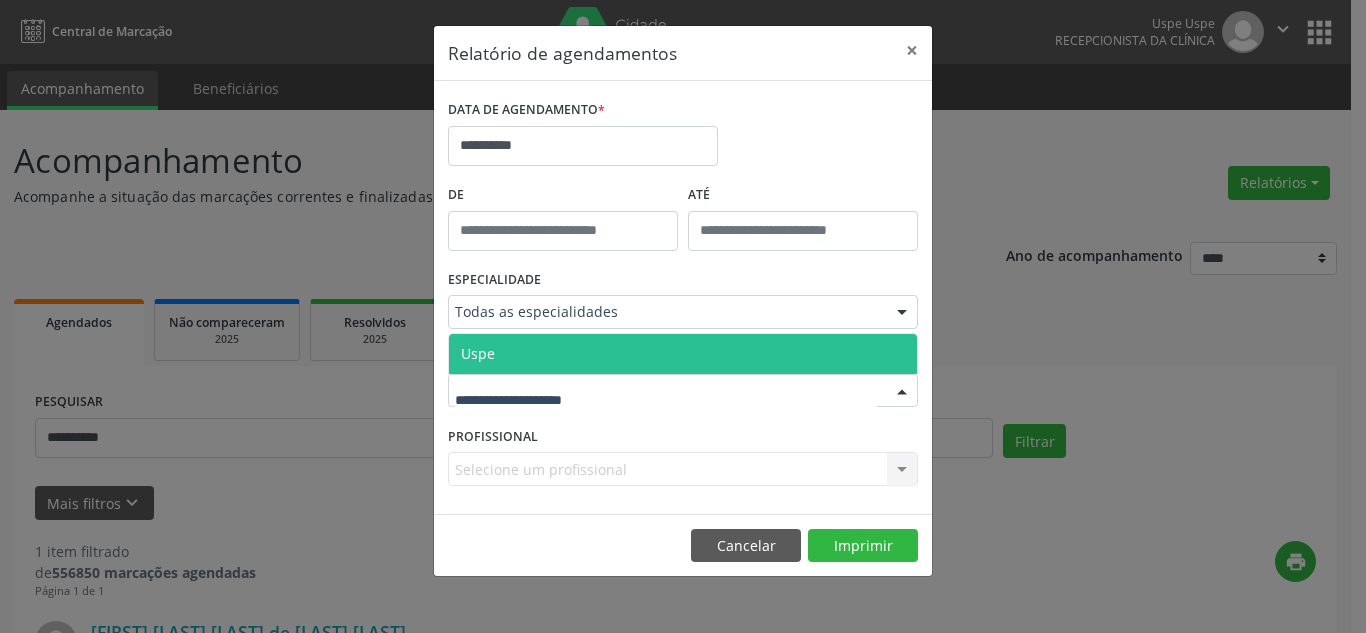 click at bounding box center (683, 391) 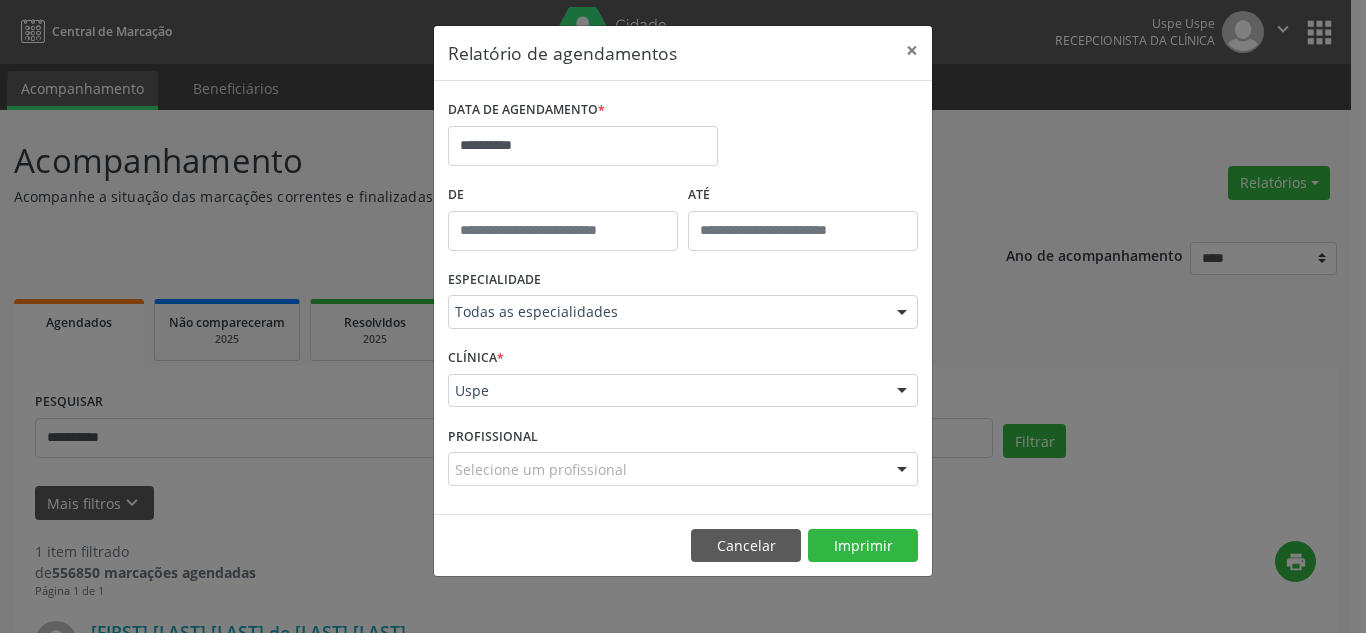 click at bounding box center [902, 470] 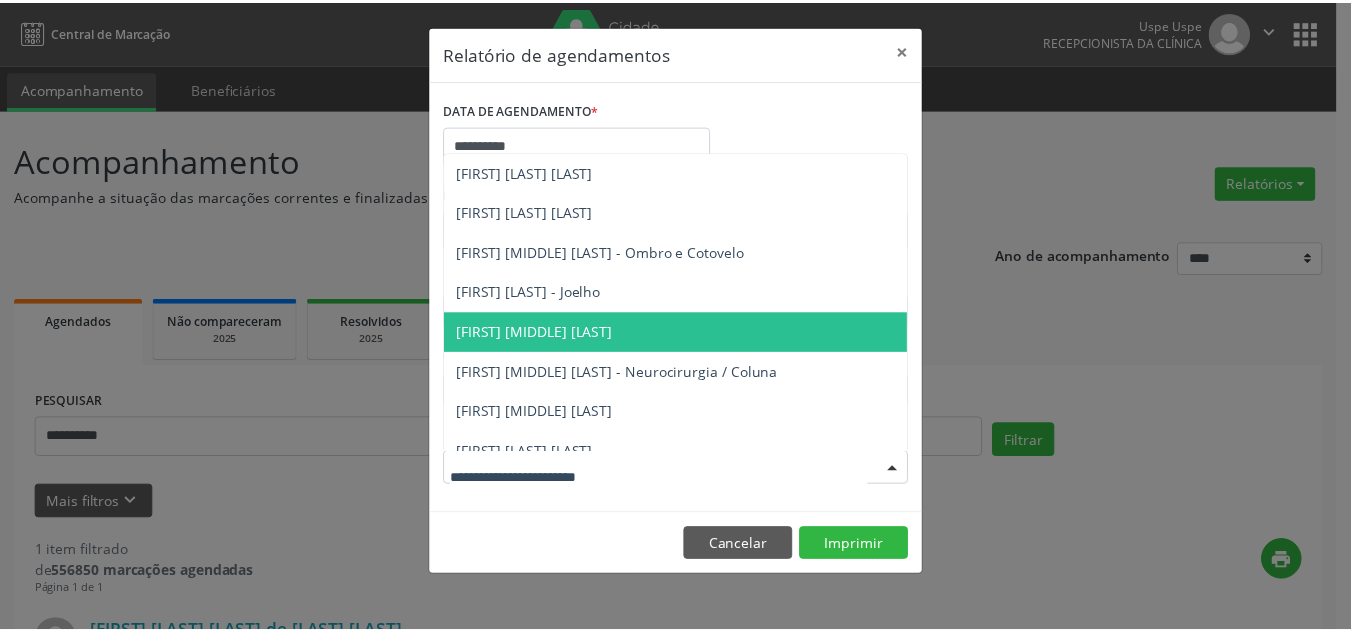 scroll, scrollTop: 3100, scrollLeft: 0, axis: vertical 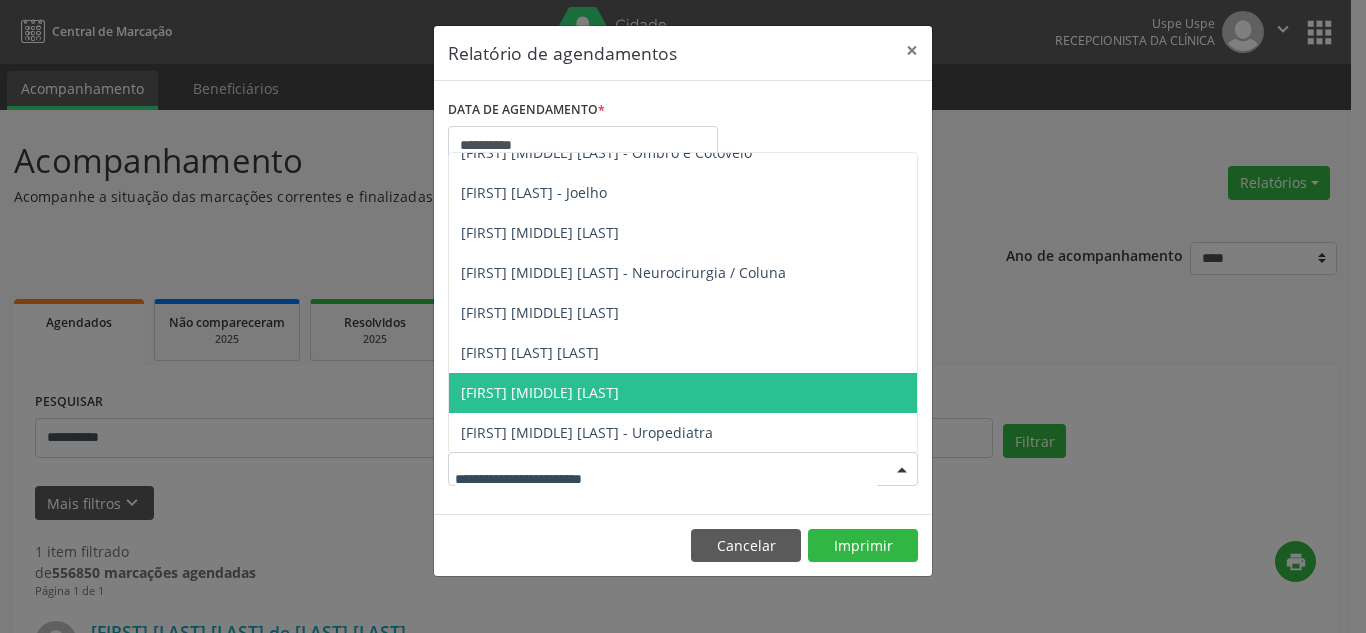 click on "[FIRST] [MIDDLE] [LAST]" at bounding box center (683, 393) 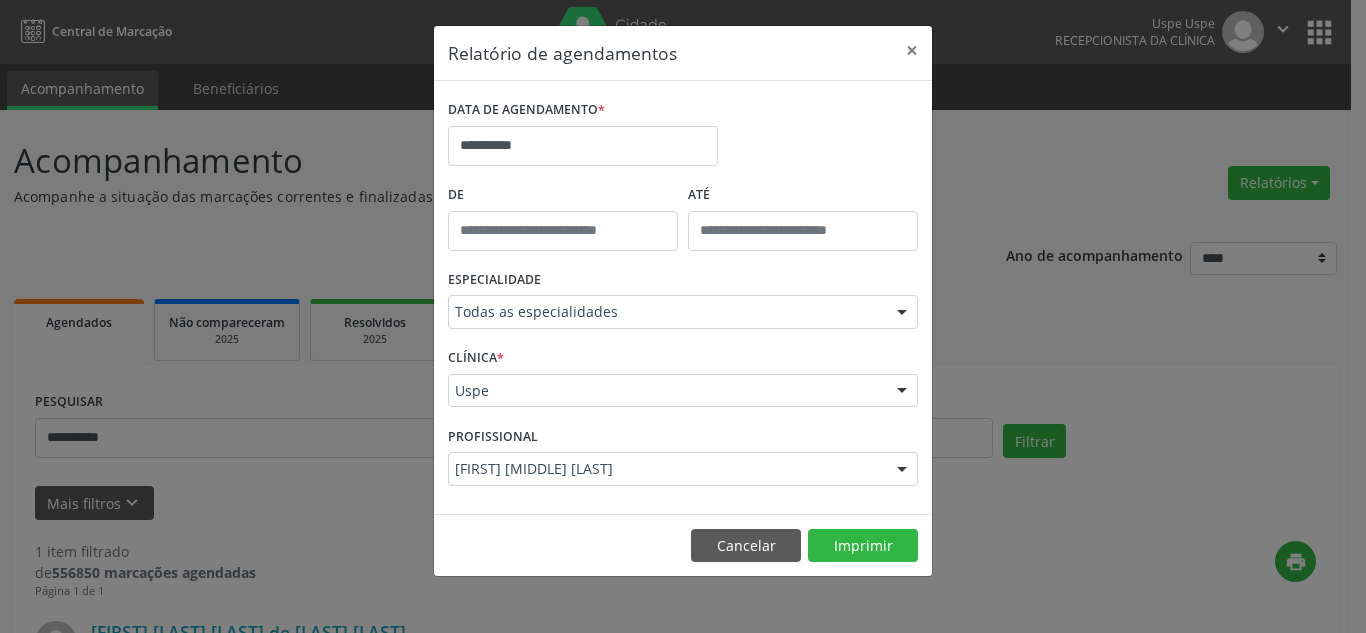 click on "[FIRST] [MIDDLE] [LAST]" at bounding box center (543, 392) 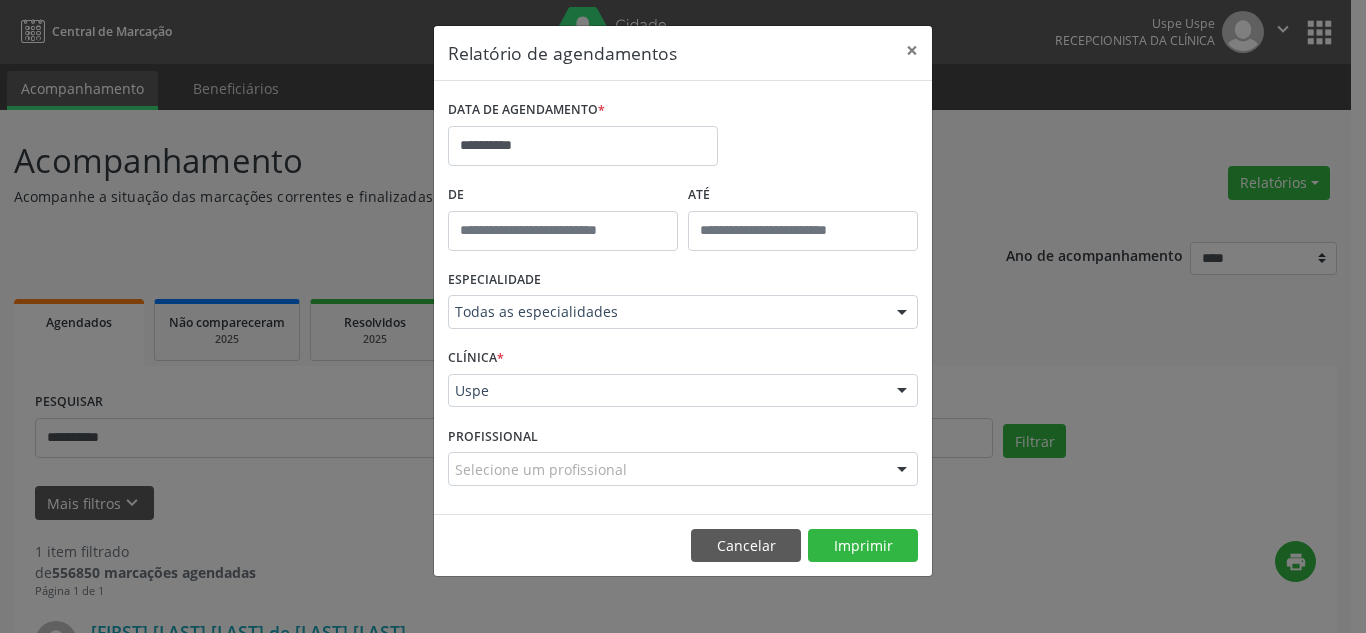 click on "Selecione um profissional" at bounding box center (683, 469) 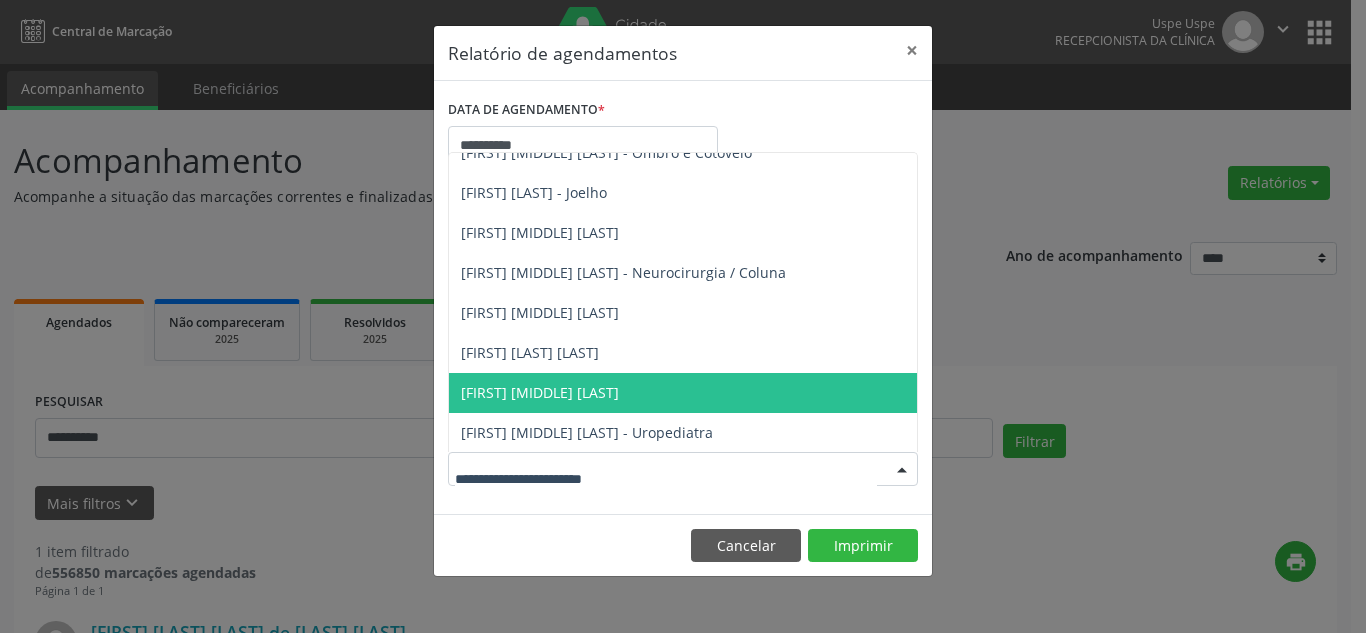 click on "[FIRST] [MIDDLE] [LAST]" at bounding box center (540, 392) 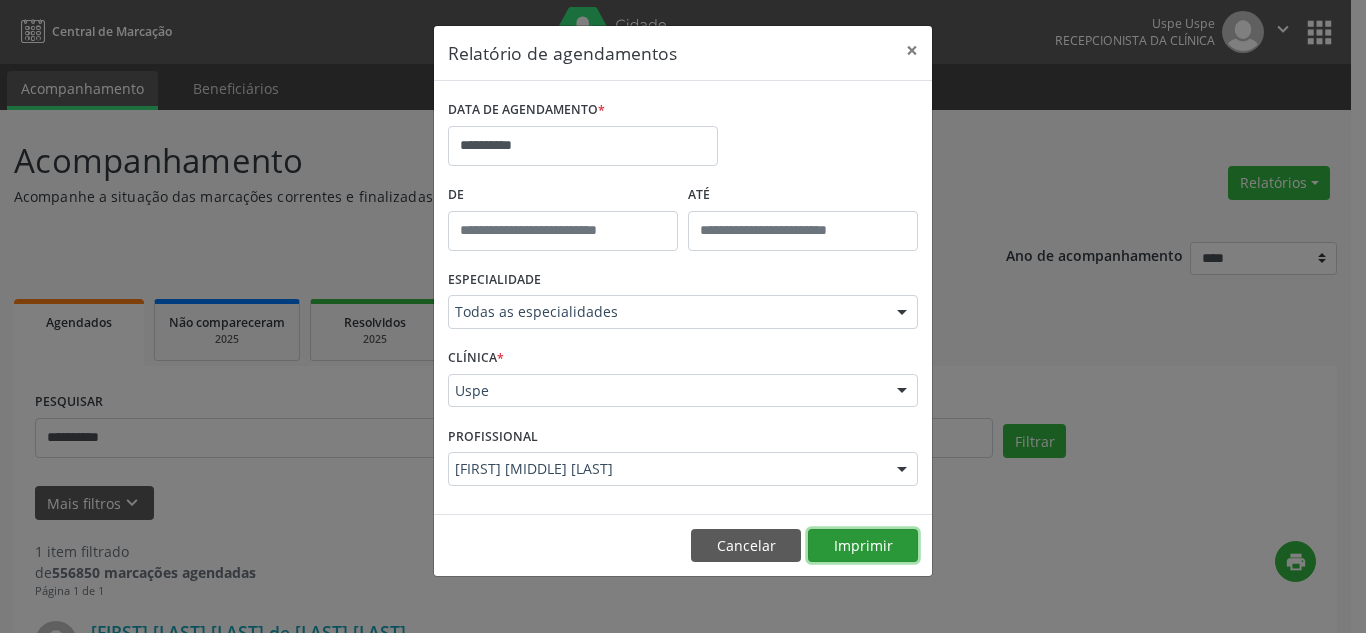 click on "Imprimir" at bounding box center [863, 546] 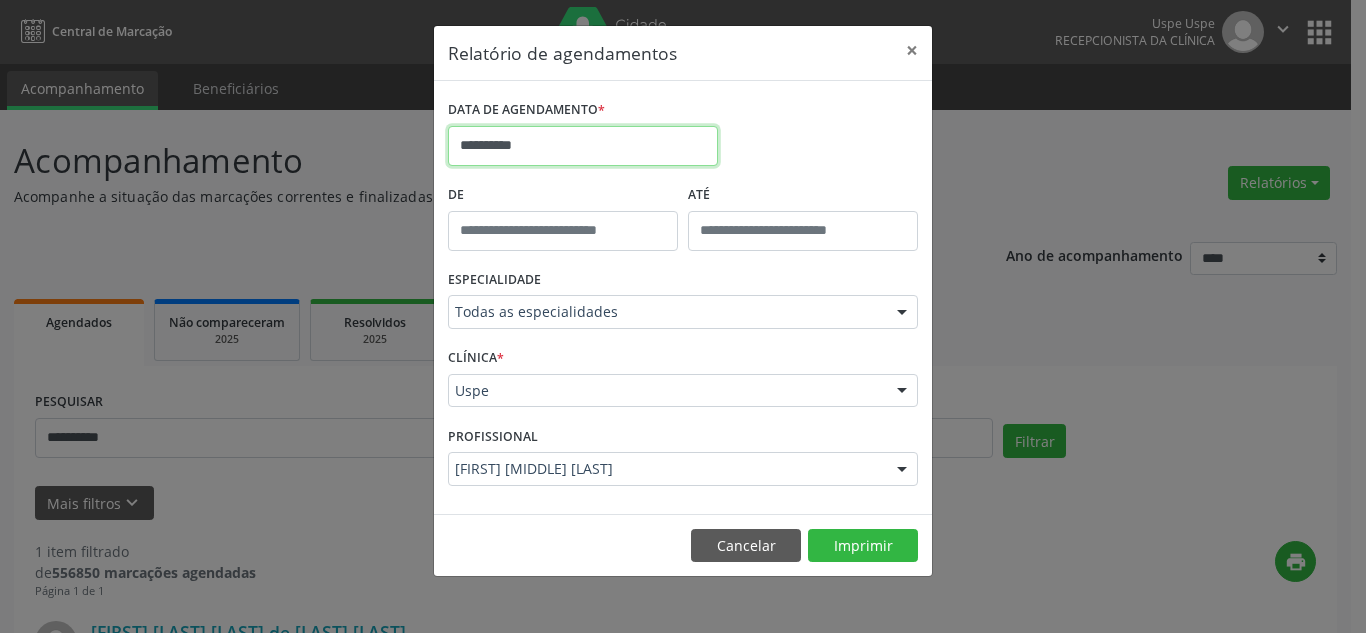 click on "**********" at bounding box center (583, 146) 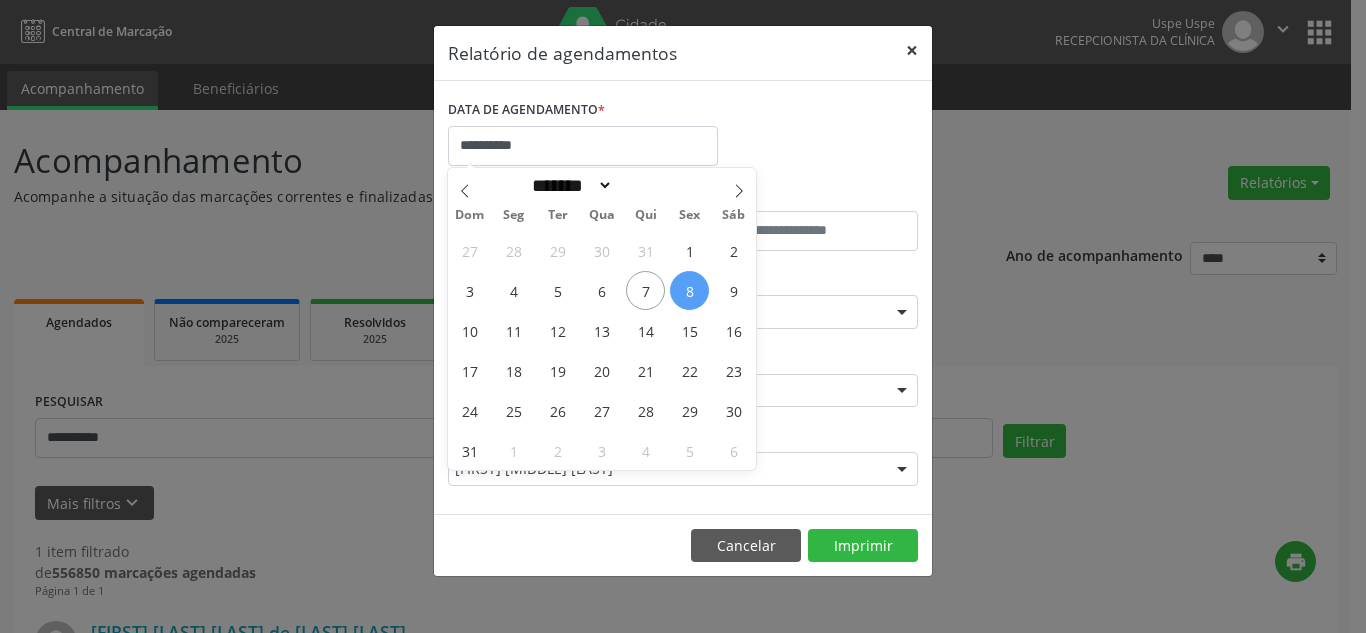 click on "×" at bounding box center (912, 50) 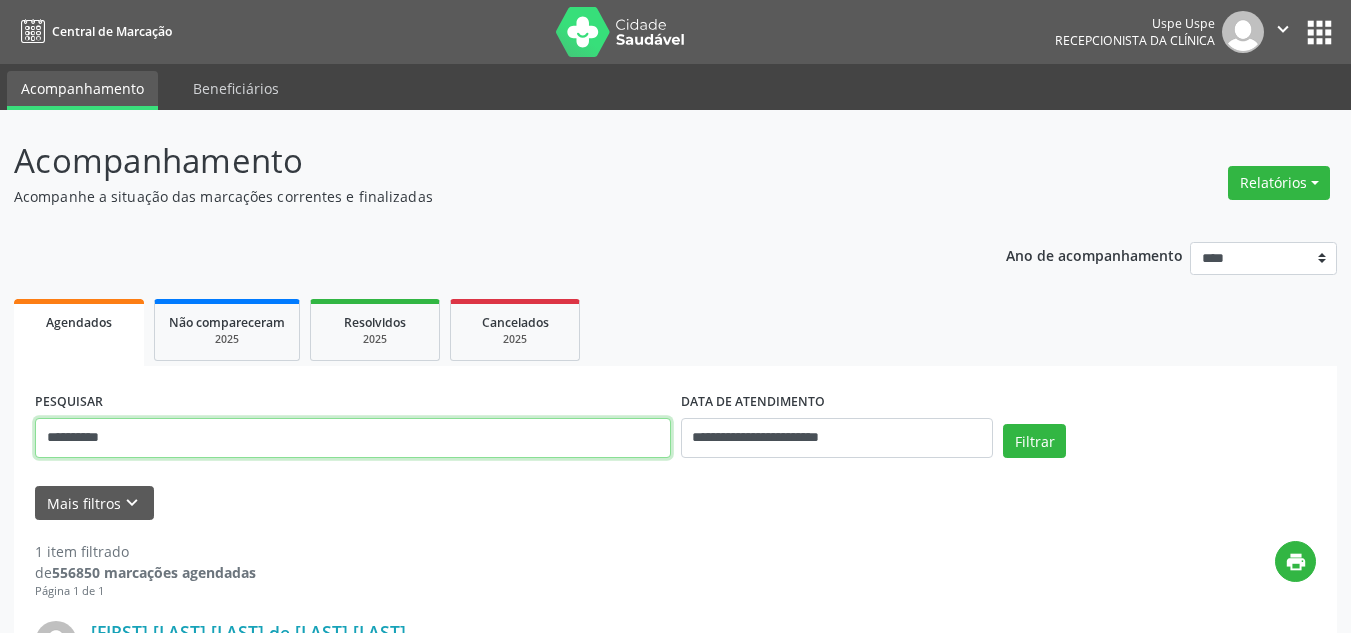 click on "**********" at bounding box center (353, 438) 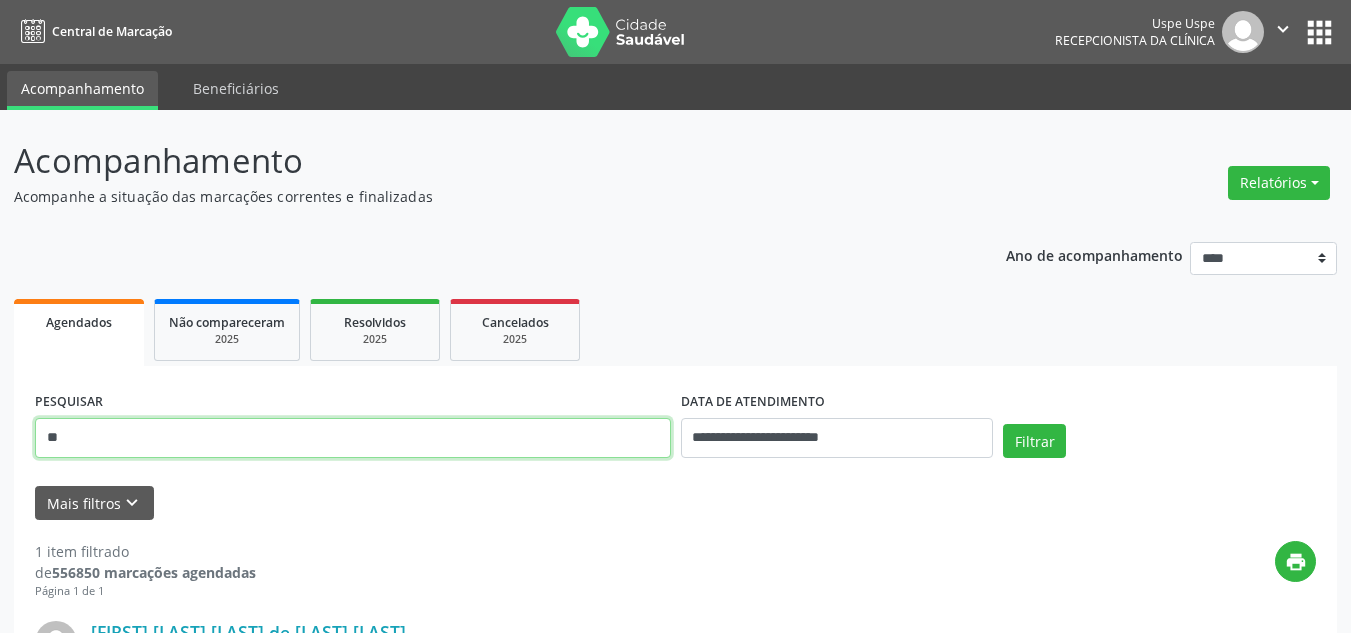 type on "*" 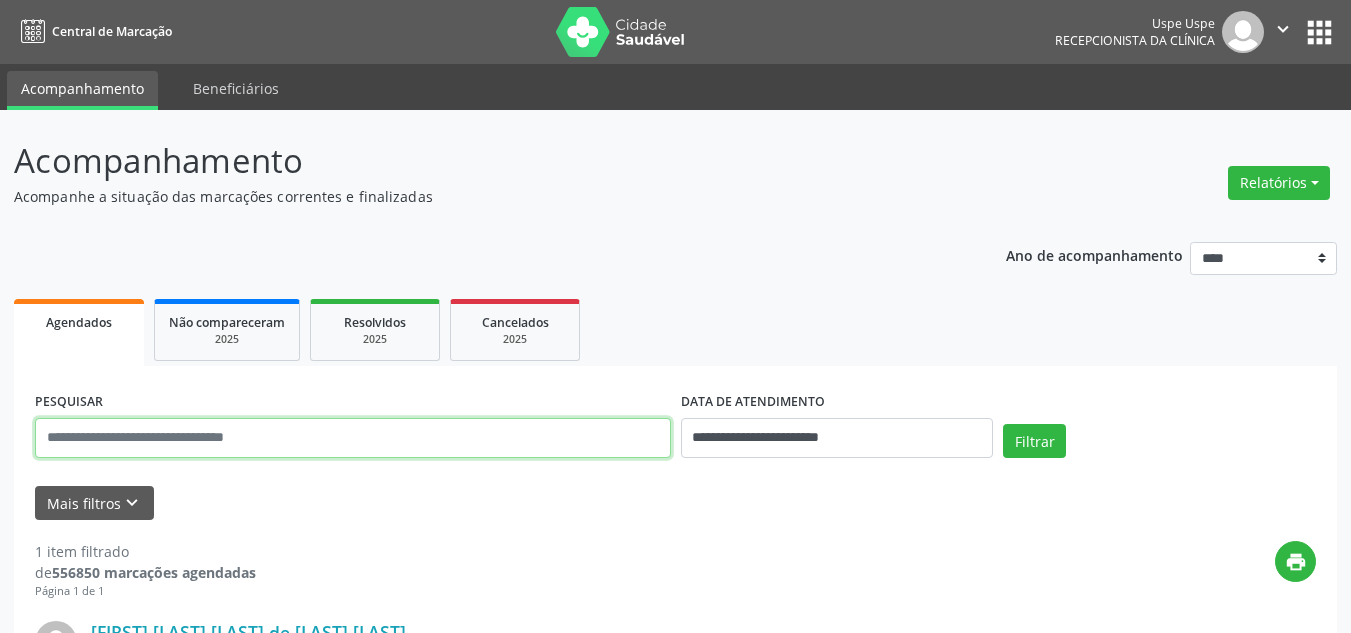 paste on "**********" 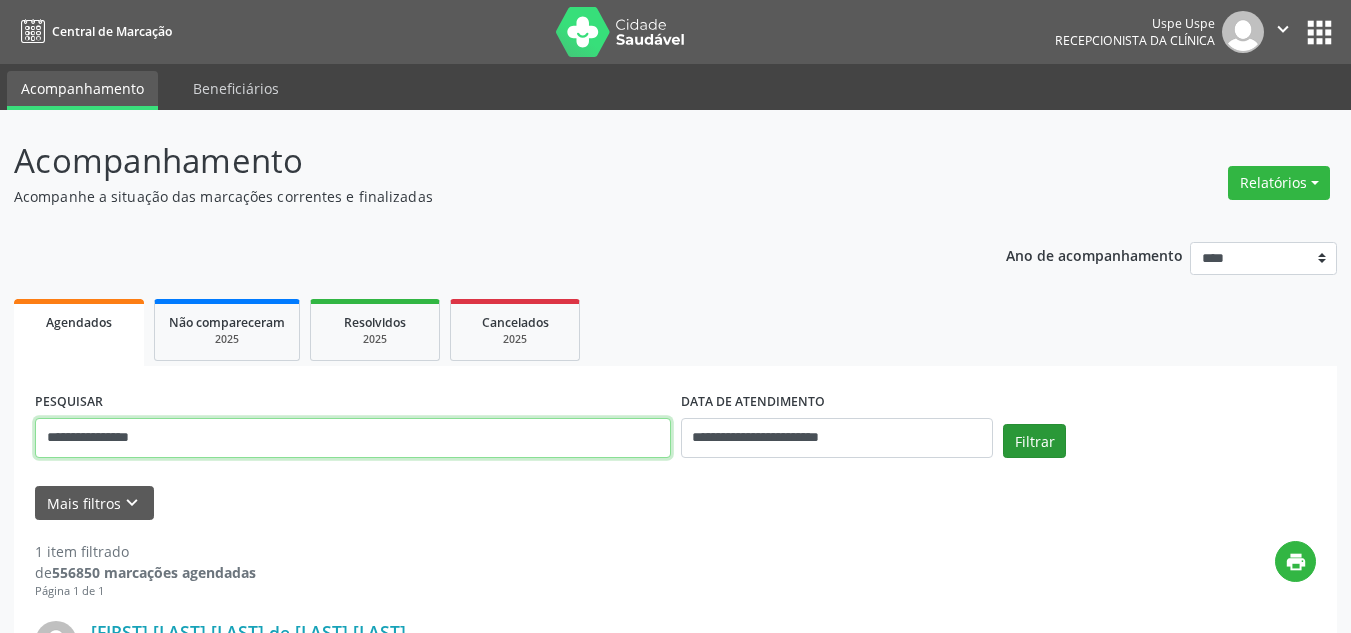 type on "**********" 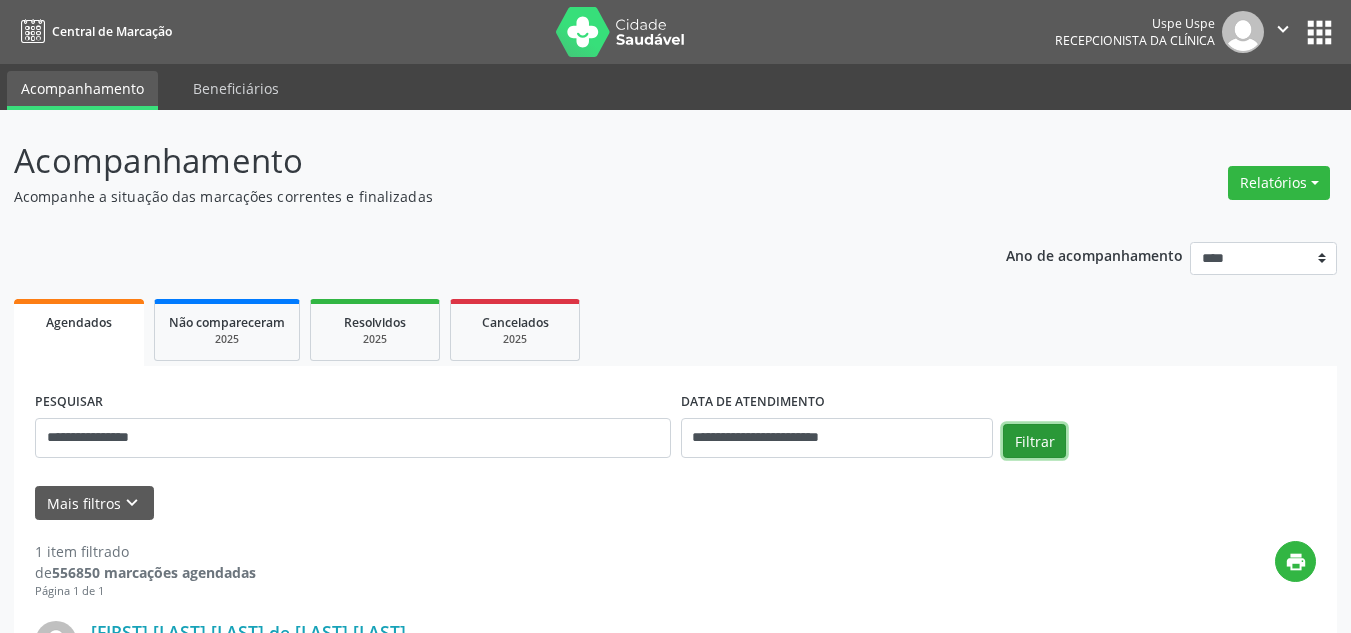 click on "Filtrar" at bounding box center (1034, 441) 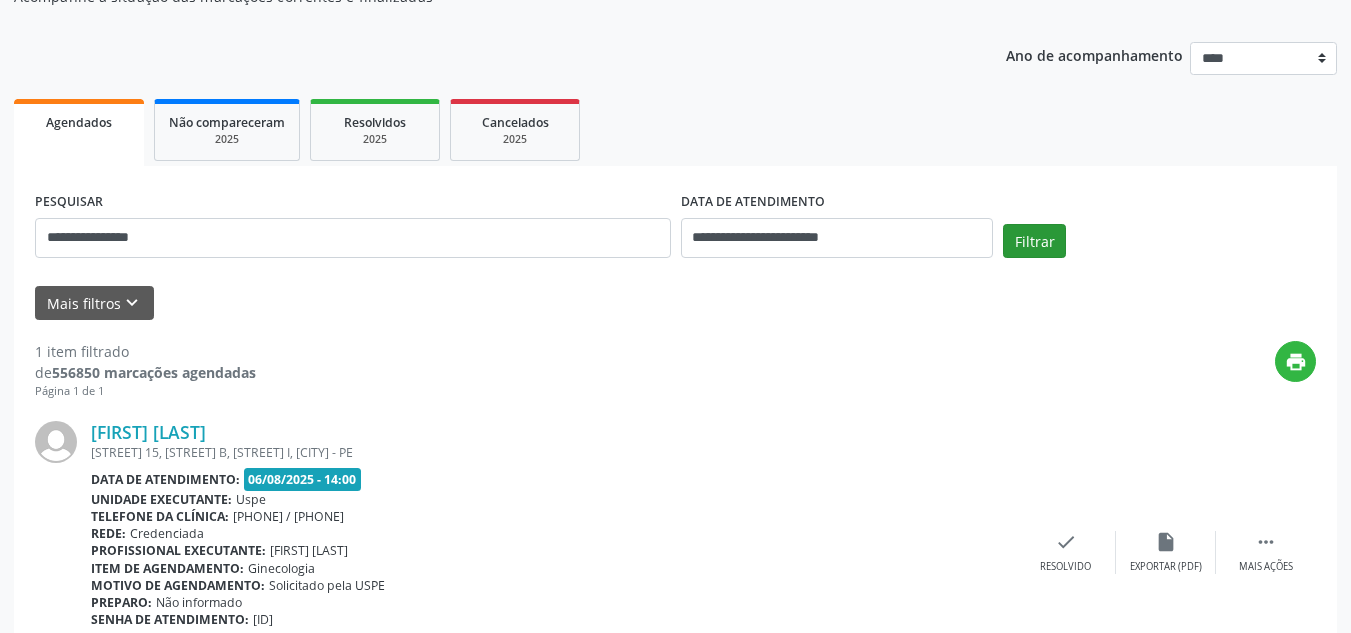 scroll, scrollTop: 300, scrollLeft: 0, axis: vertical 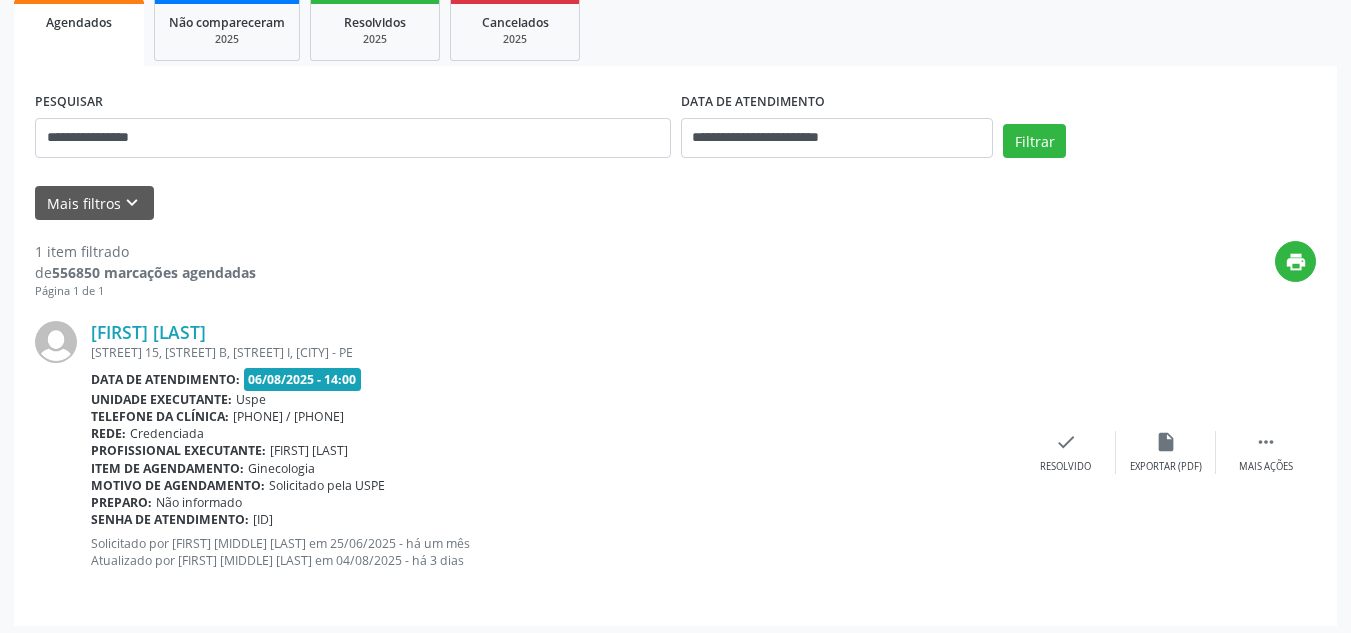 drag, startPoint x: 85, startPoint y: 331, endPoint x: 370, endPoint y: 516, distance: 339.77933 